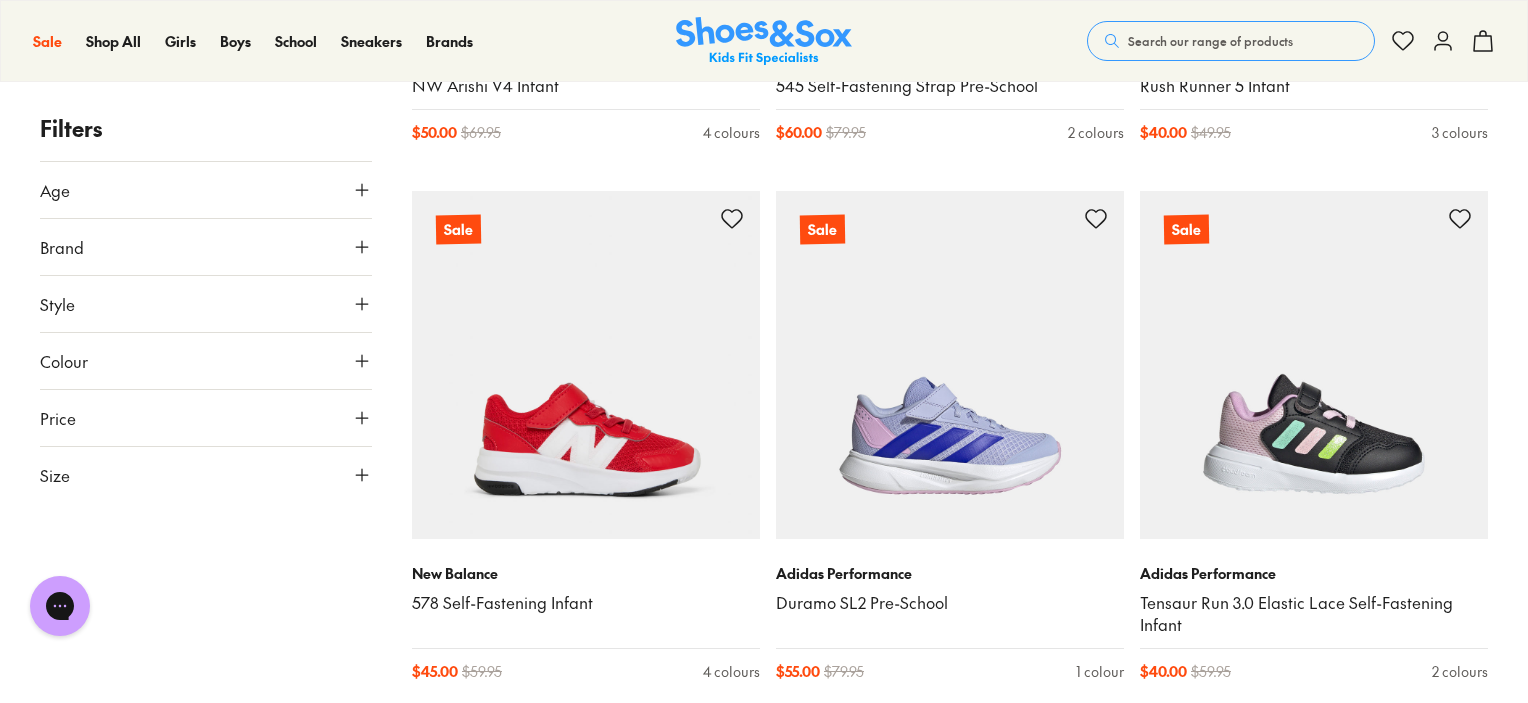 scroll, scrollTop: 1100, scrollLeft: 0, axis: vertical 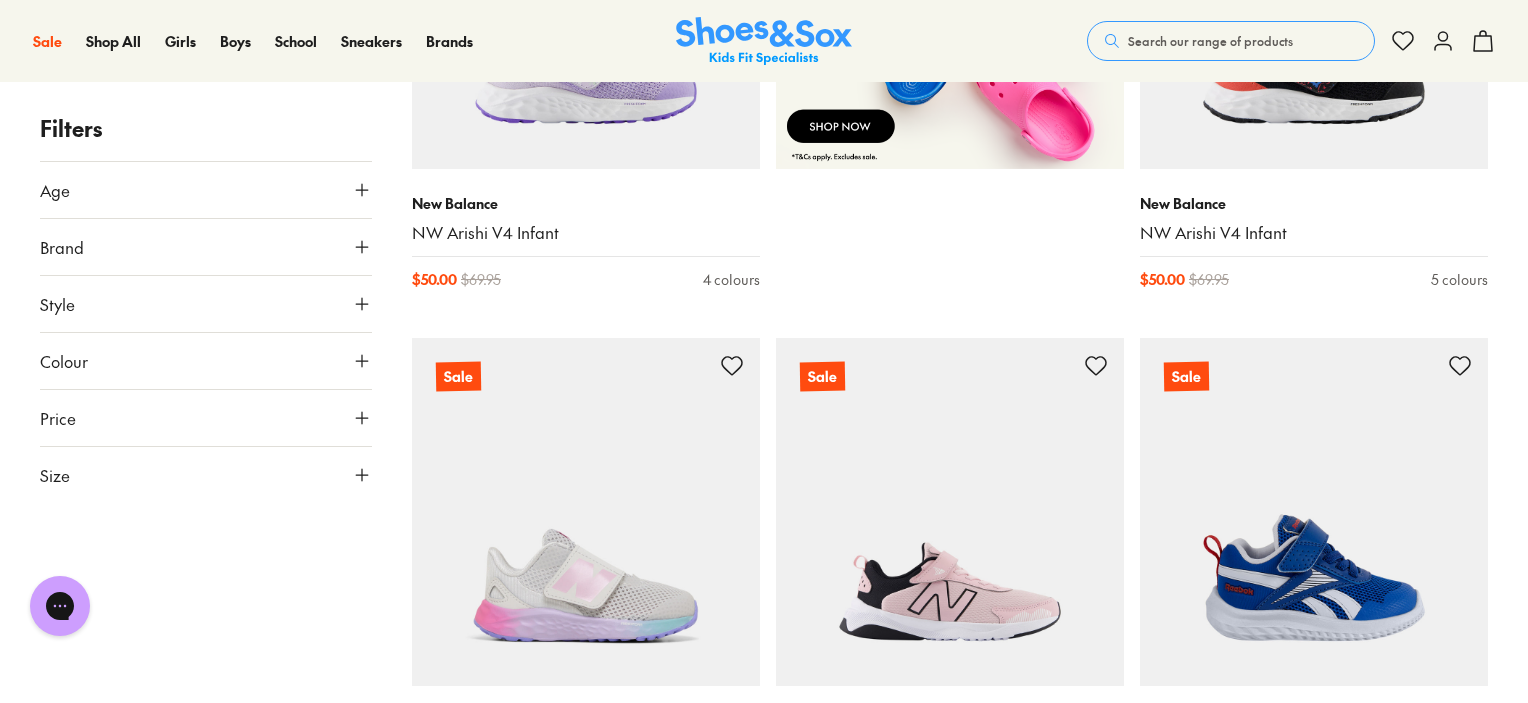 click on "Search our range of products" at bounding box center [1210, 41] 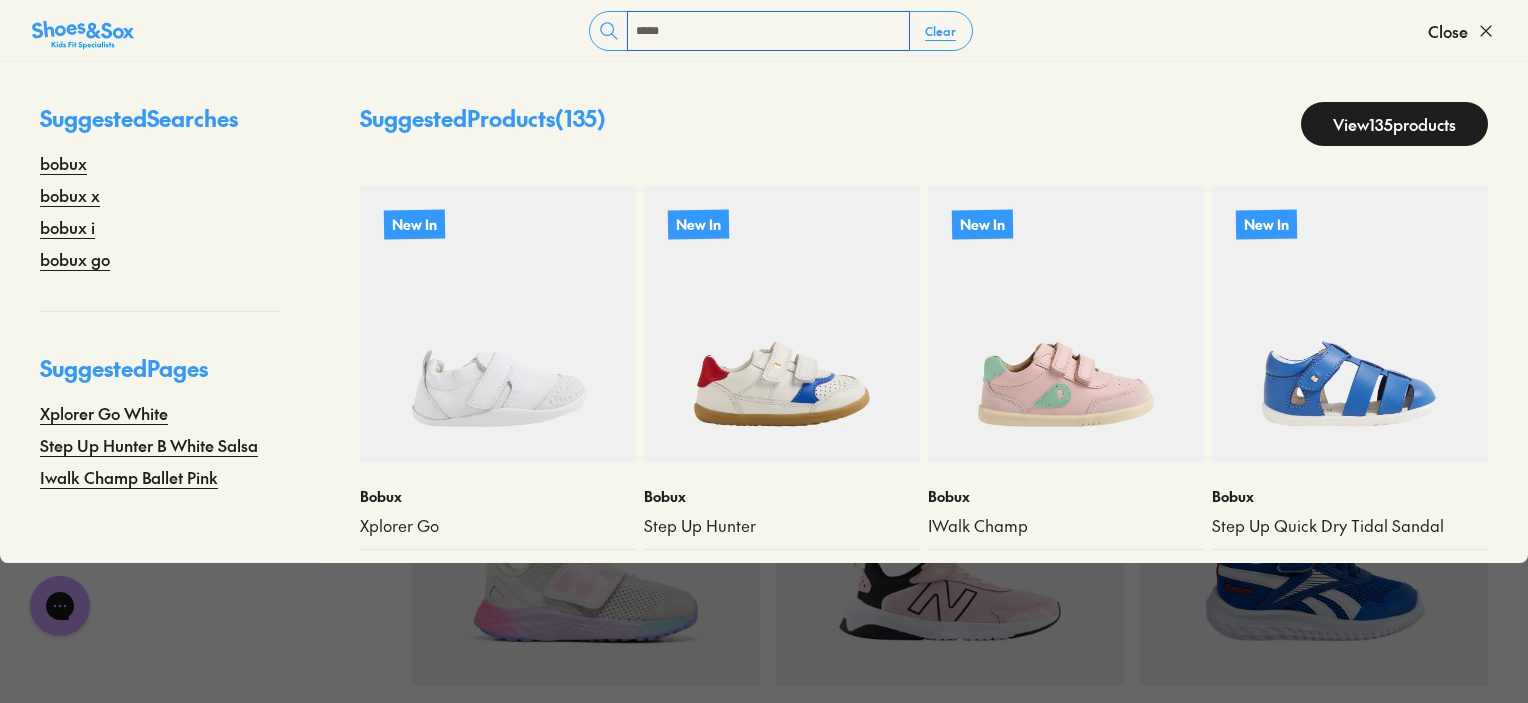 type on "*****" 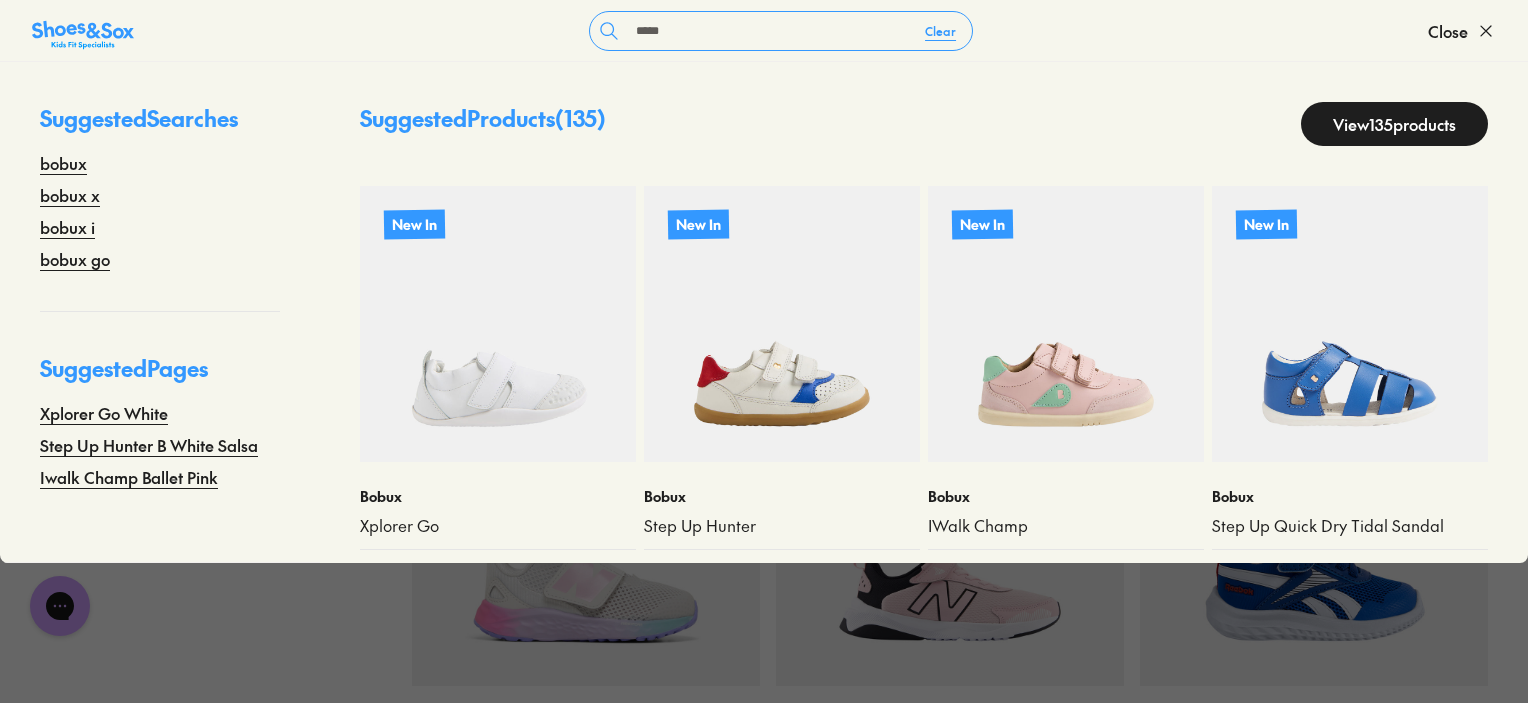 click on "View  135  products" at bounding box center (1394, 124) 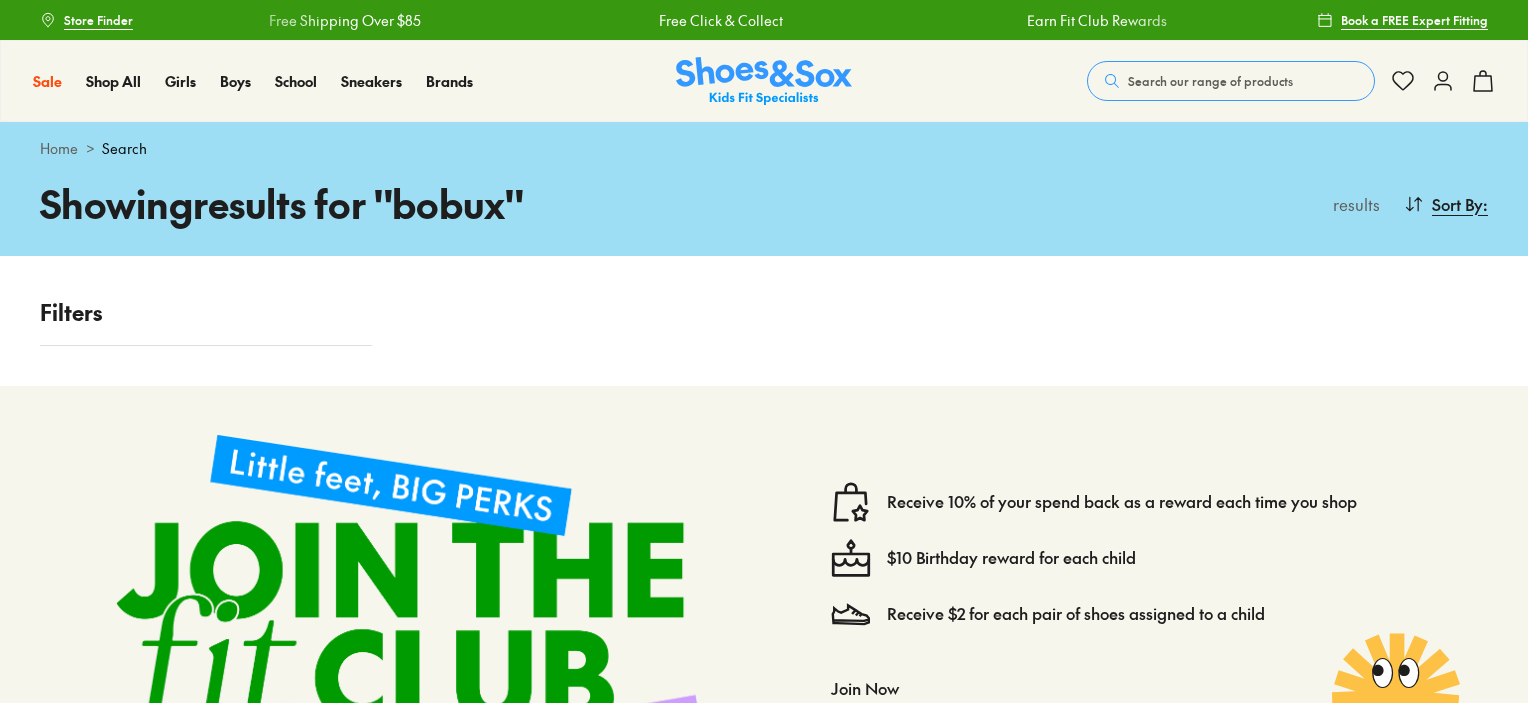 scroll, scrollTop: 0, scrollLeft: 0, axis: both 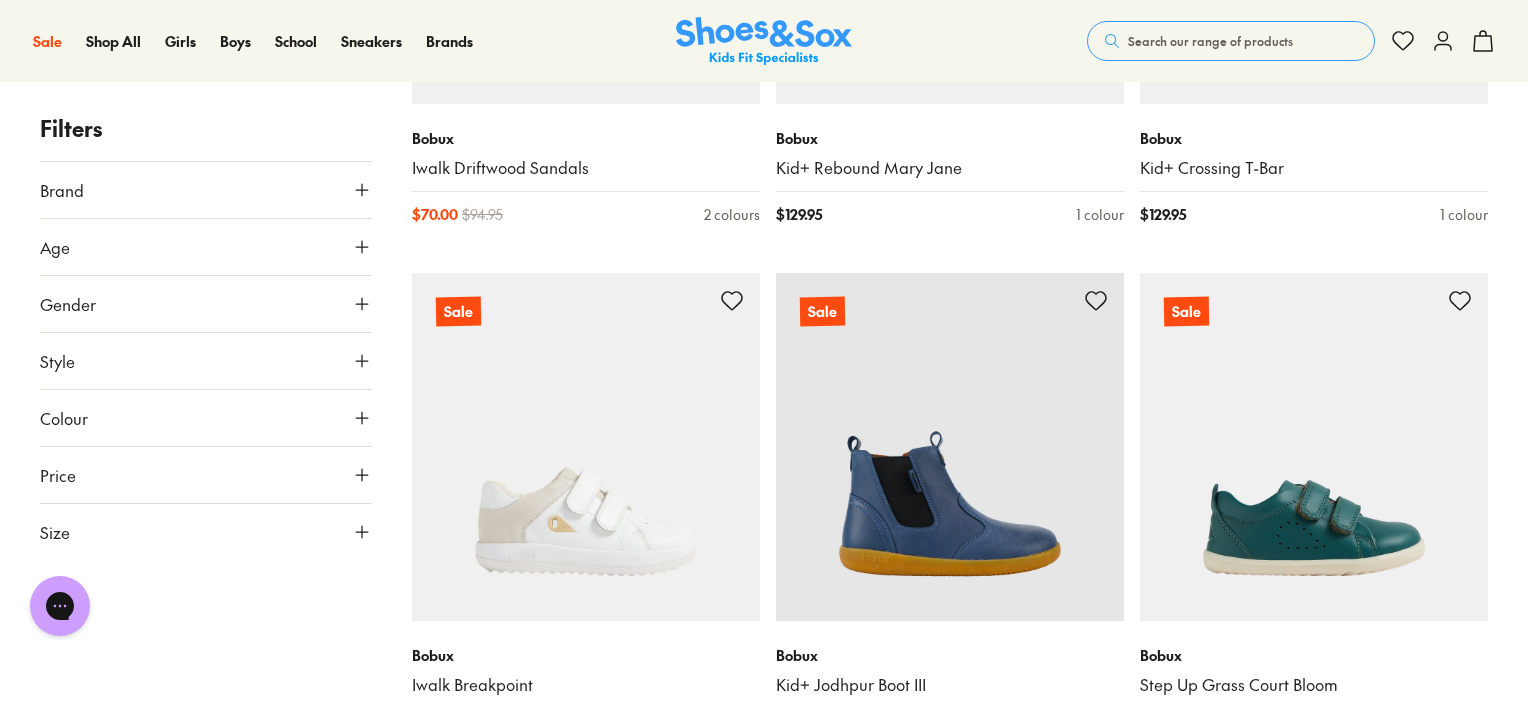 click on "Search our range of products" at bounding box center (1210, 41) 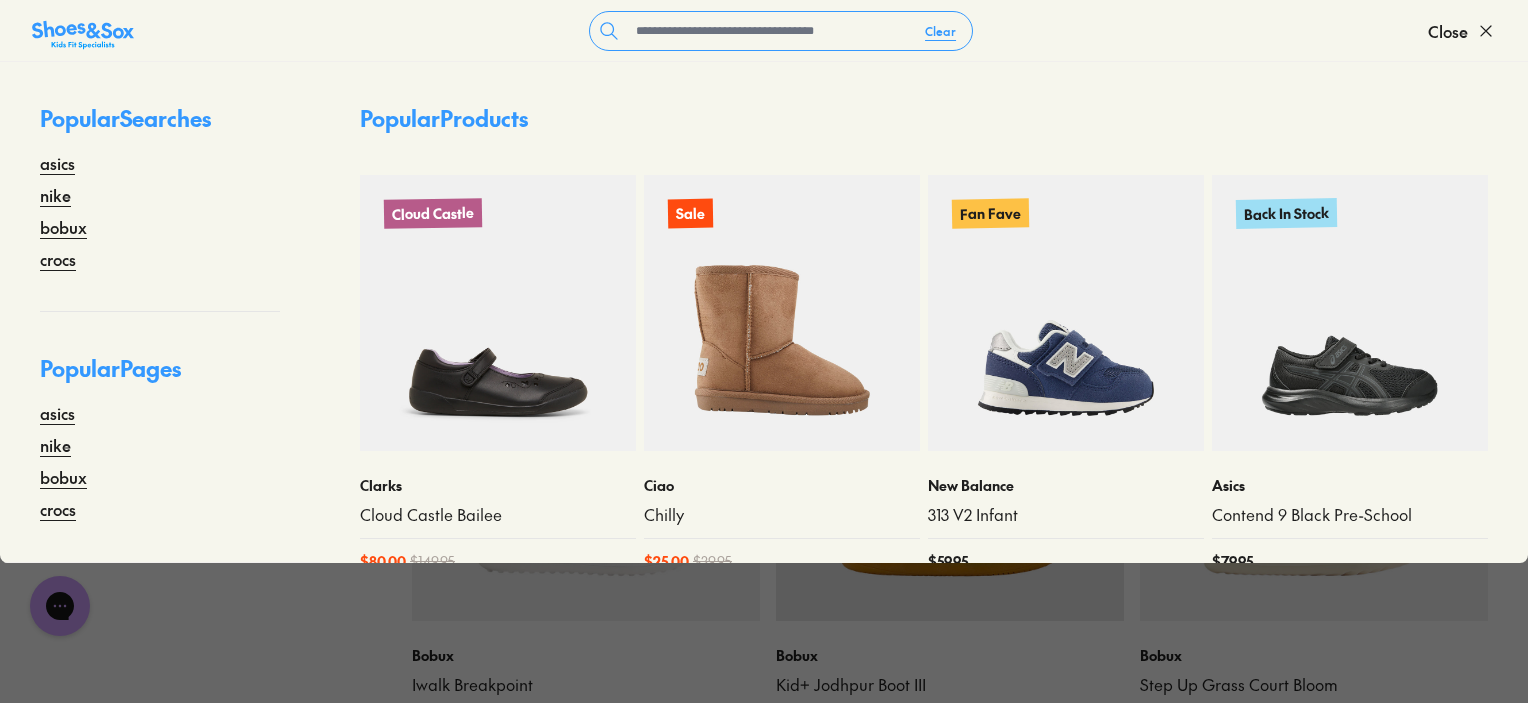 scroll, scrollTop: 21315, scrollLeft: 0, axis: vertical 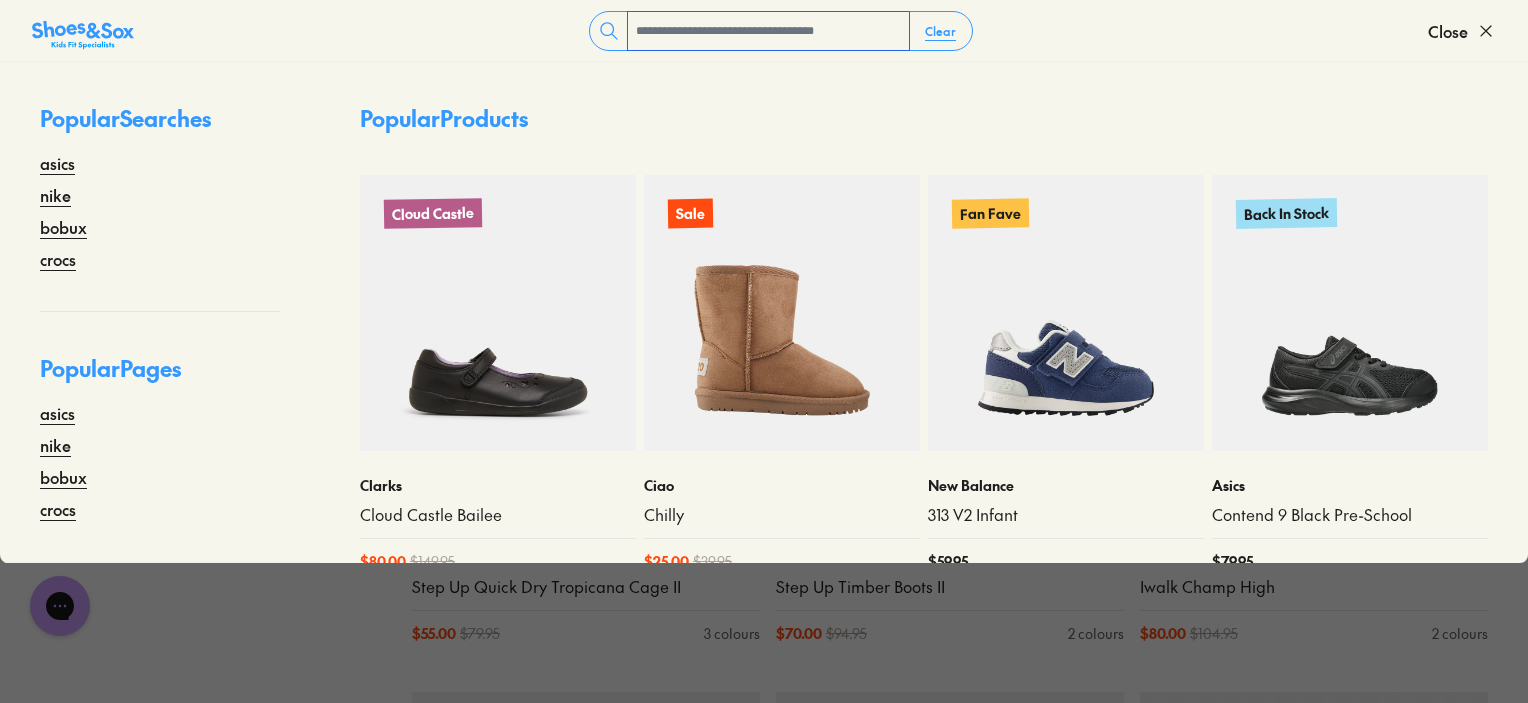 click at bounding box center [768, 31] 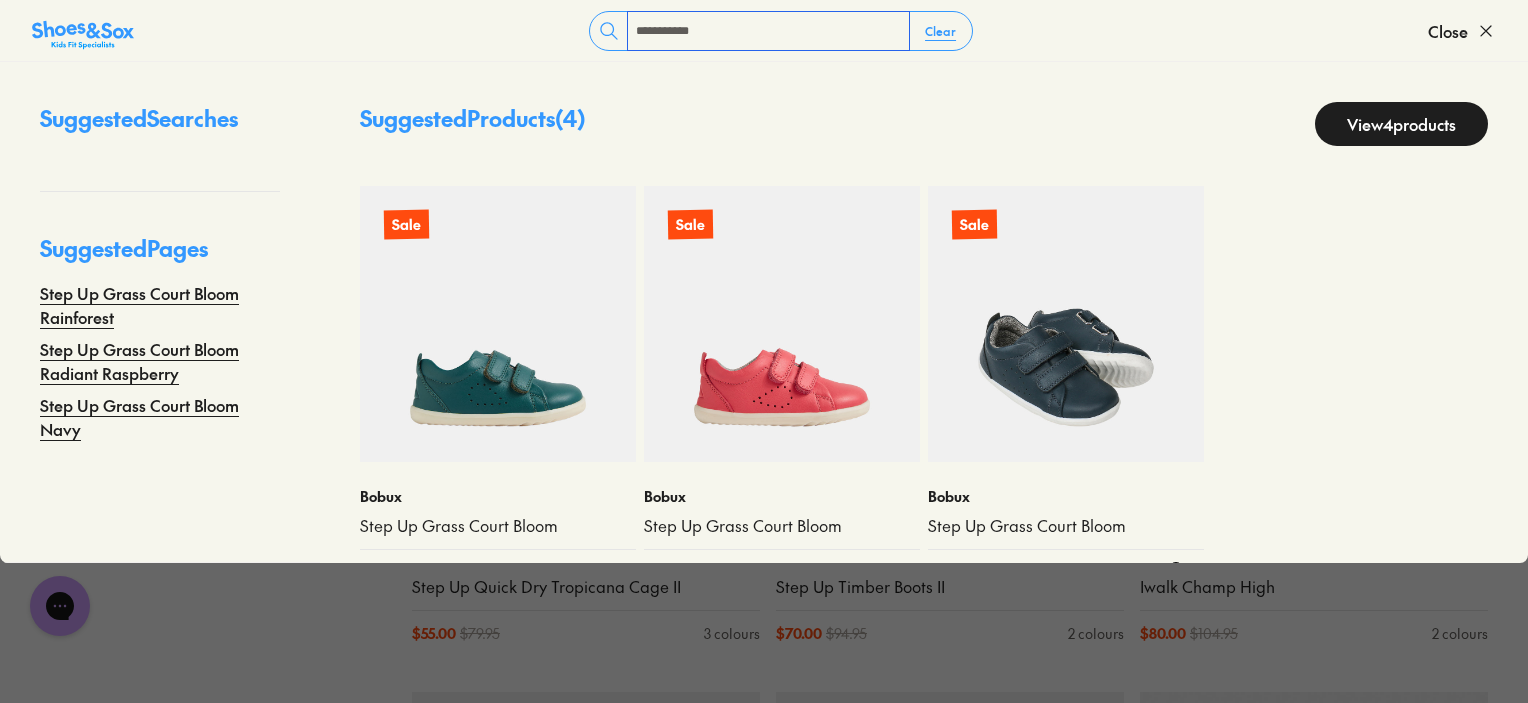 type on "**********" 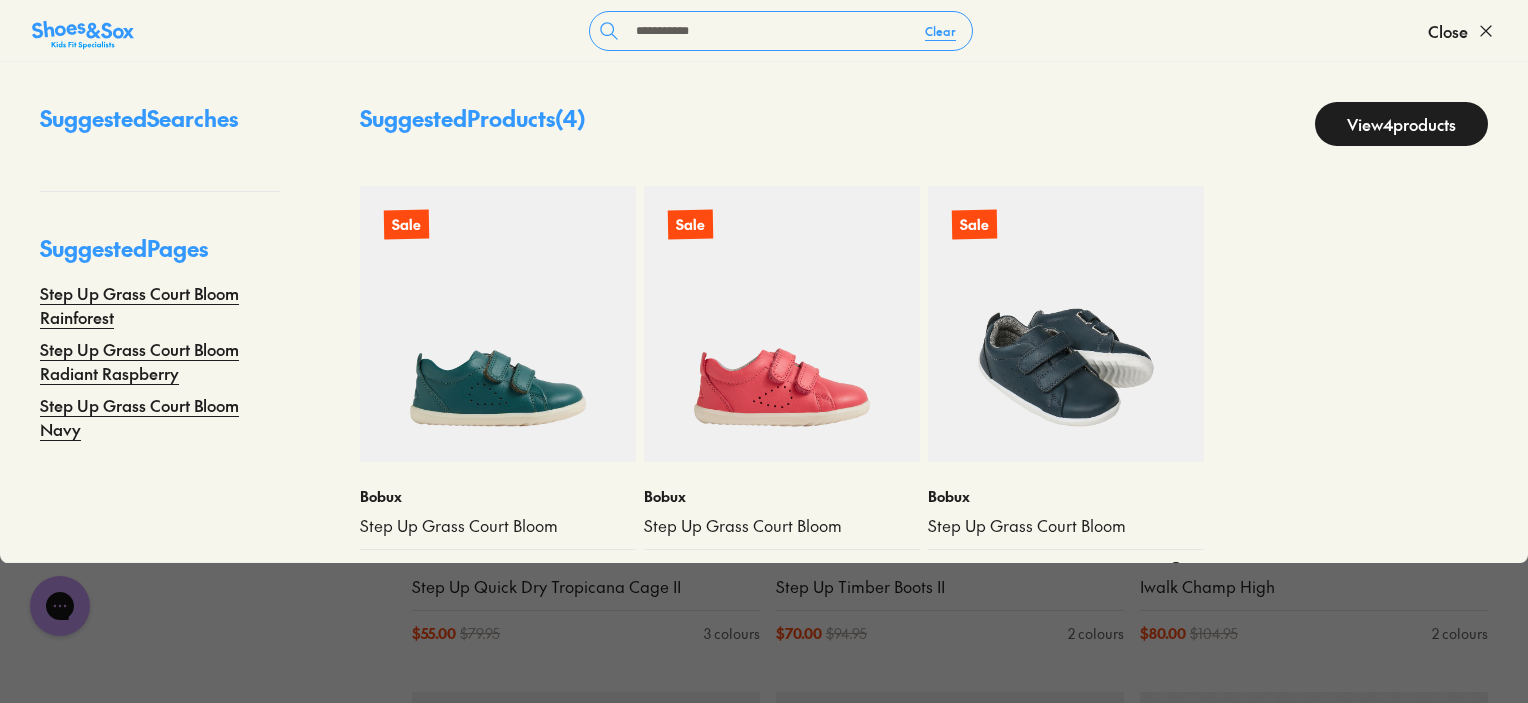 click at bounding box center [1066, 324] 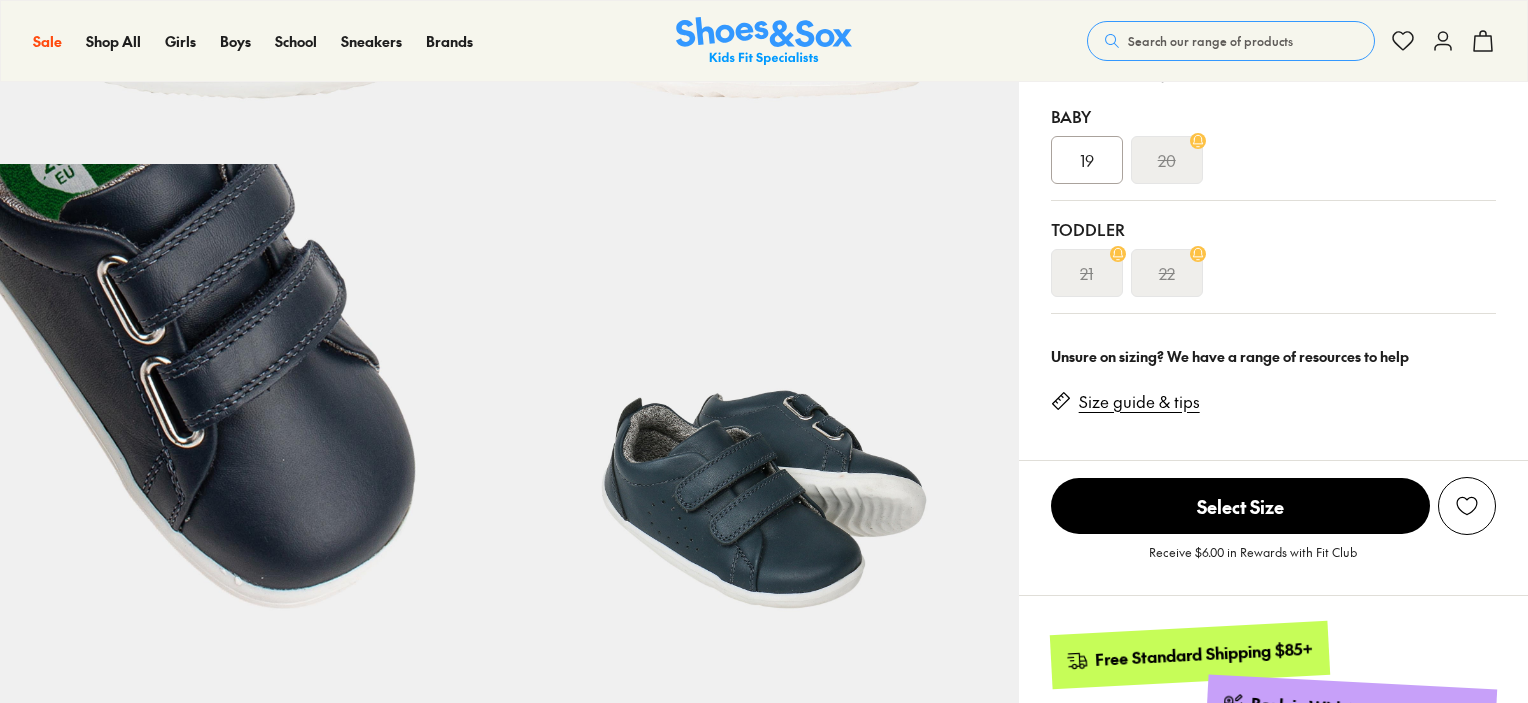 scroll, scrollTop: 700, scrollLeft: 0, axis: vertical 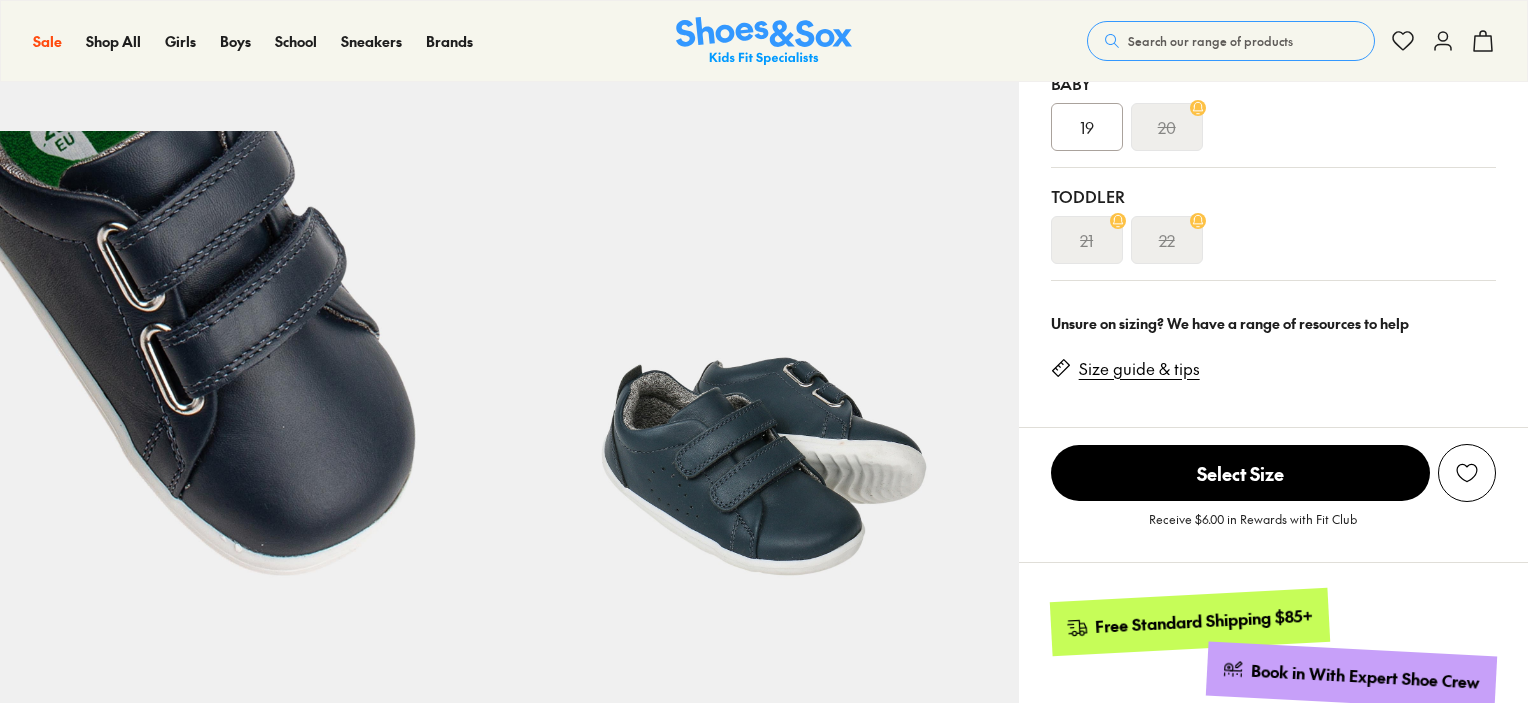 select on "*" 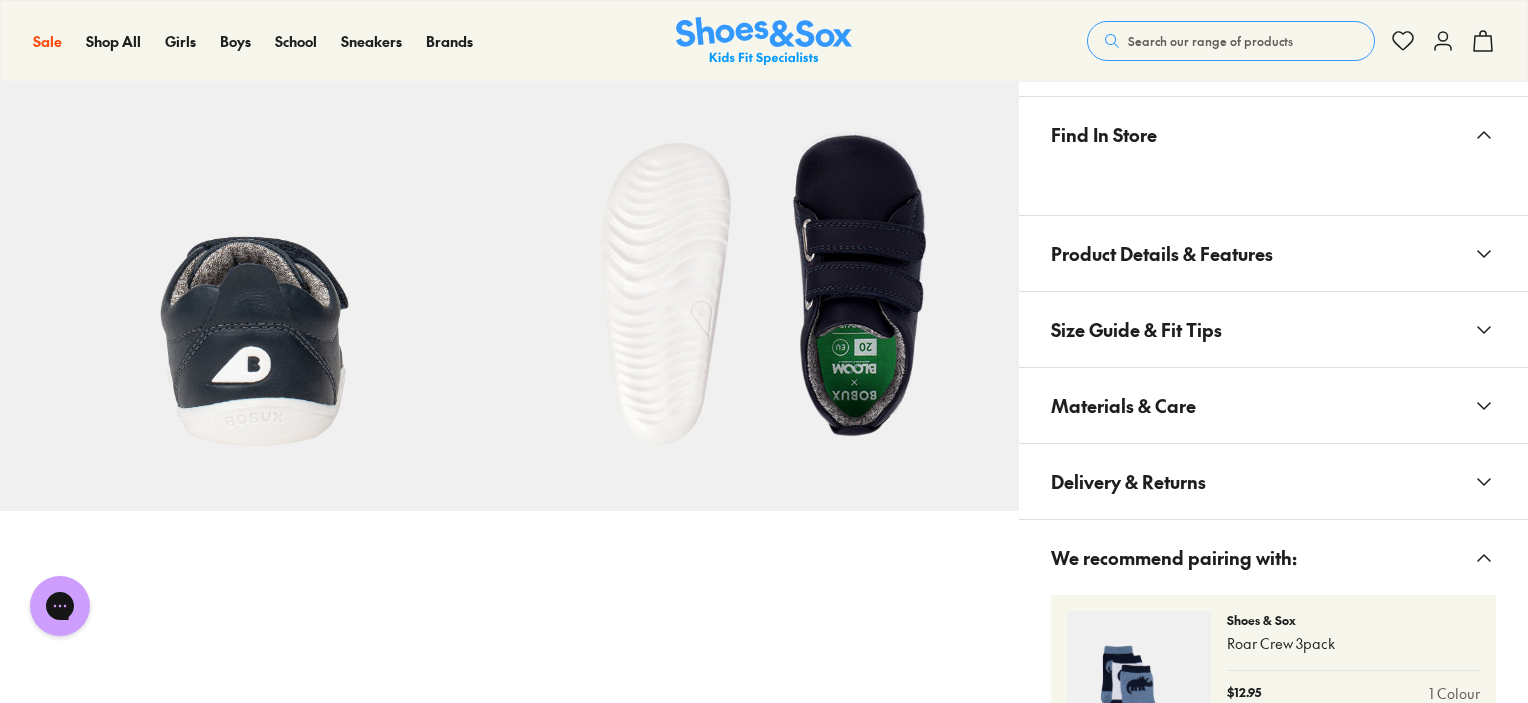 scroll, scrollTop: 1200, scrollLeft: 0, axis: vertical 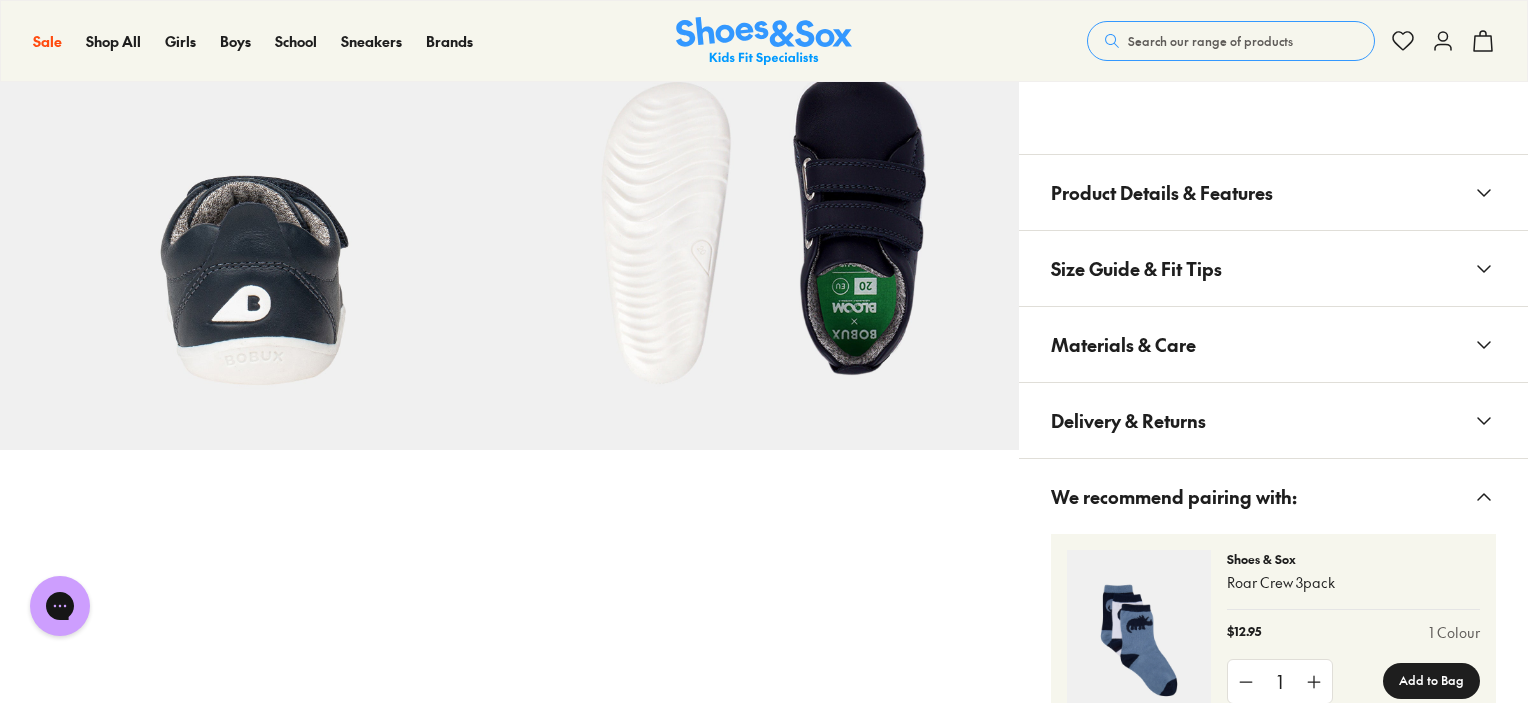 click on "Materials & Care" at bounding box center (1123, 344) 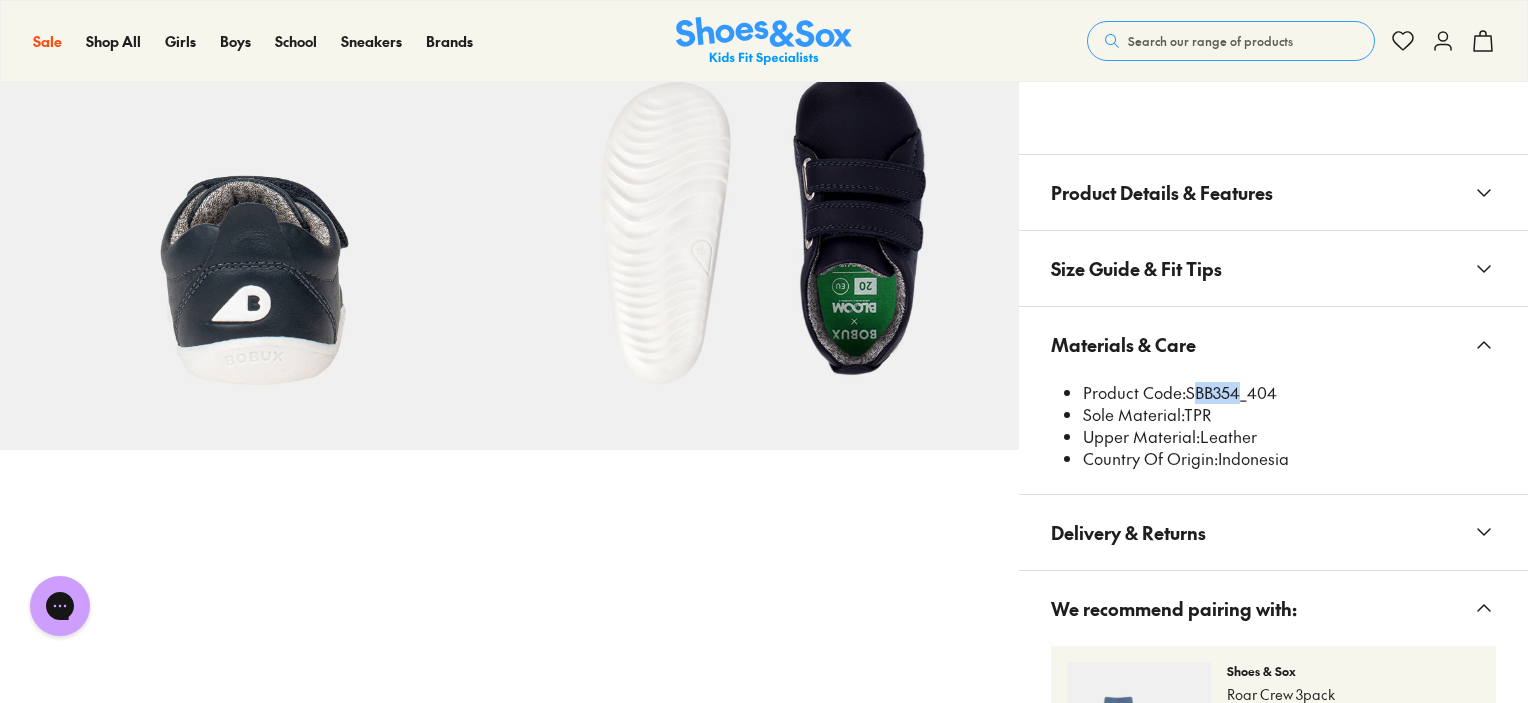 drag, startPoint x: 1186, startPoint y: 386, endPoint x: 1228, endPoint y: 399, distance: 43.965897 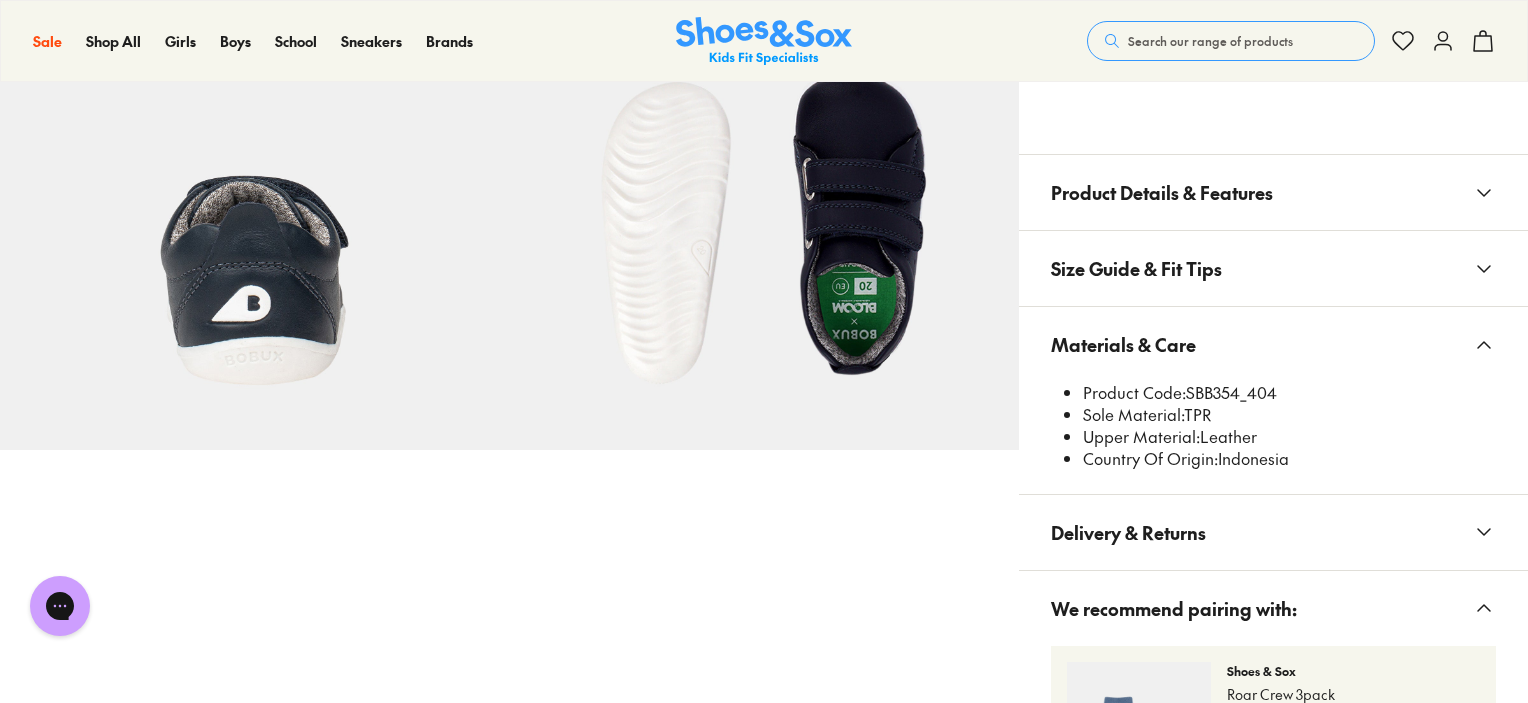 drag, startPoint x: 1188, startPoint y: 387, endPoint x: 1298, endPoint y: 388, distance: 110.00455 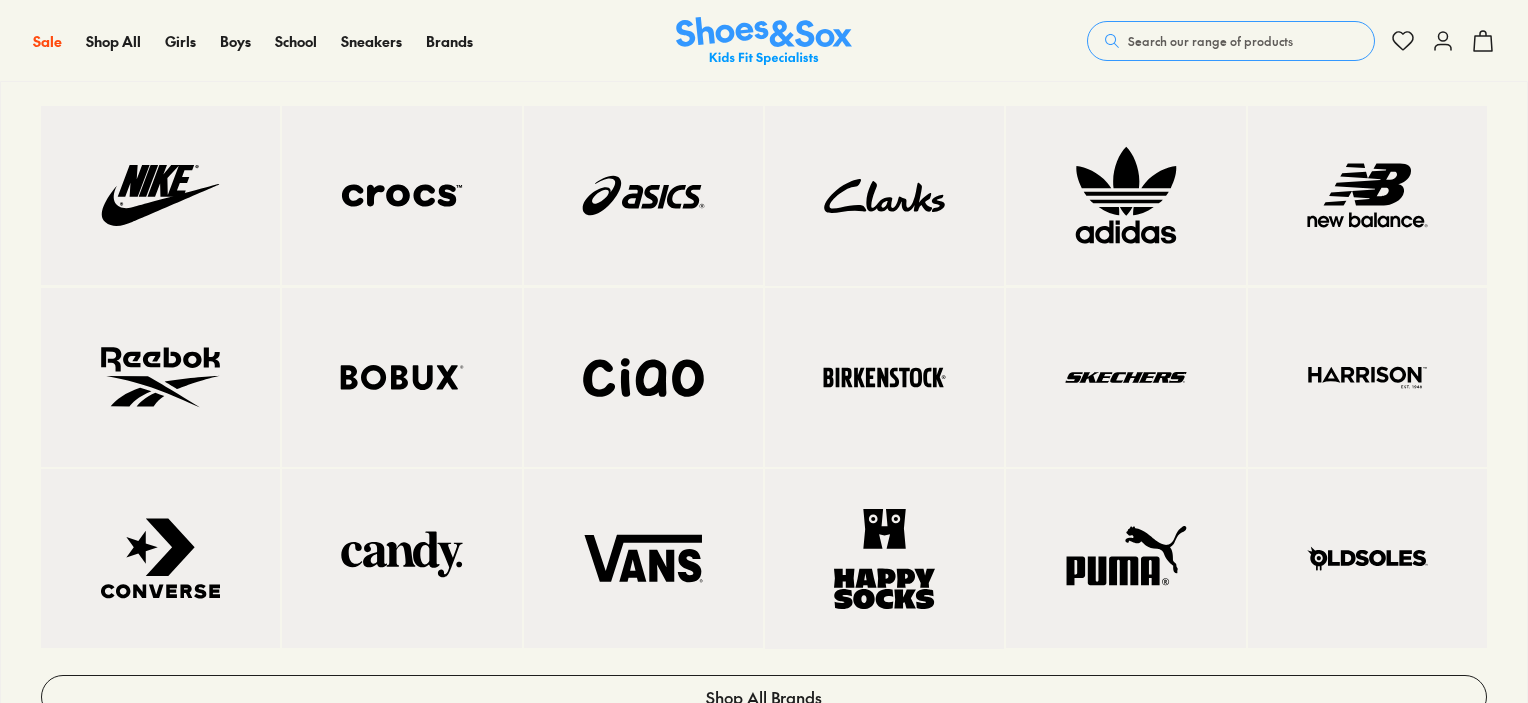 click at bounding box center (160, 558) 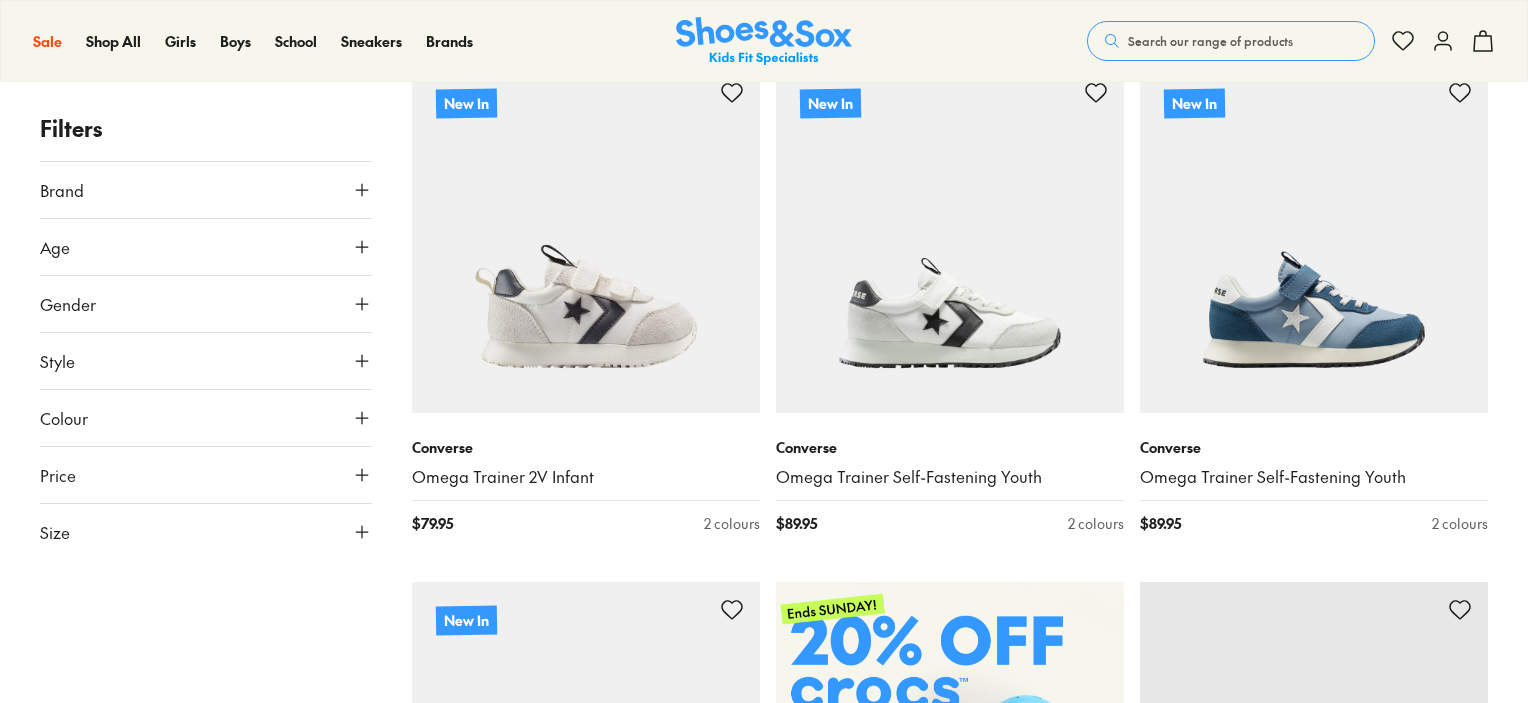 scroll, scrollTop: 400, scrollLeft: 0, axis: vertical 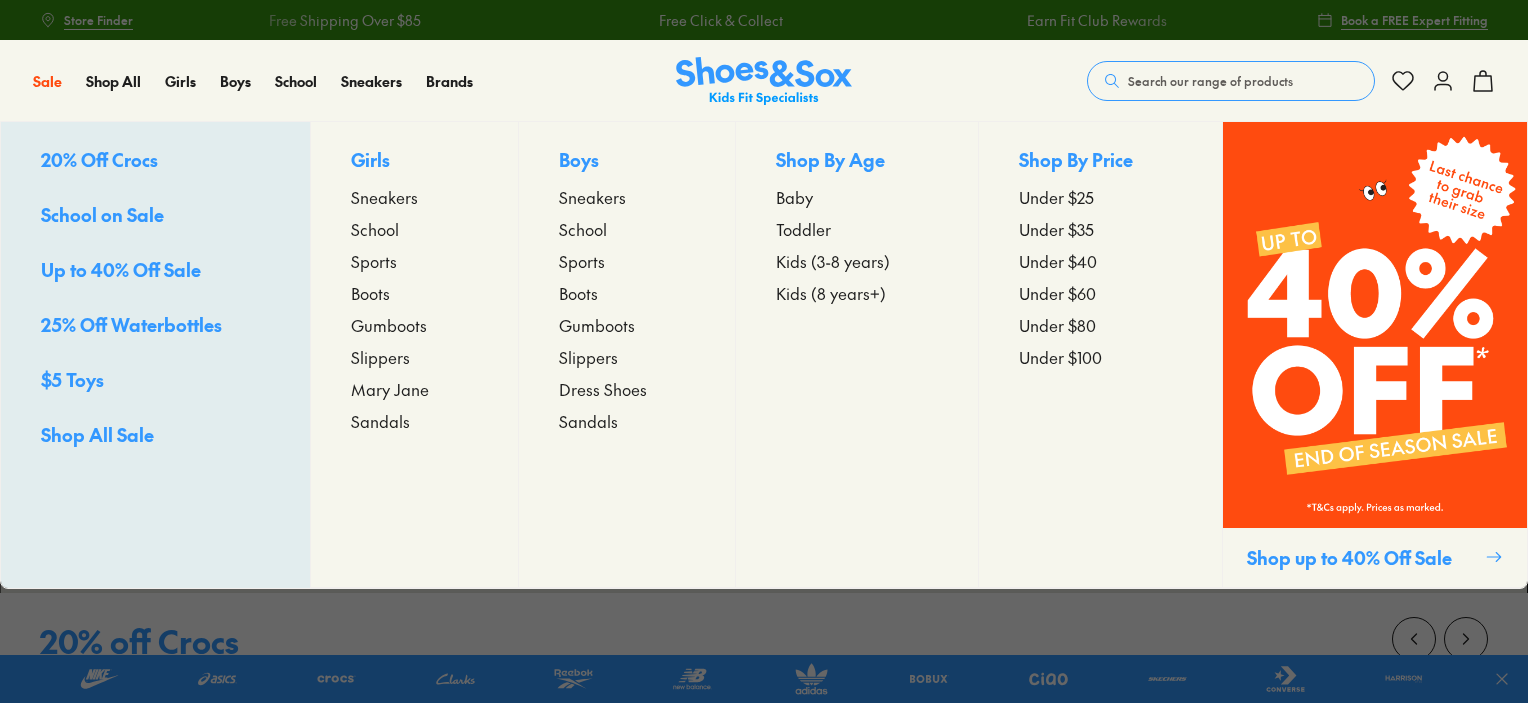 click on "Up to 40% Off Sale" at bounding box center (121, 269) 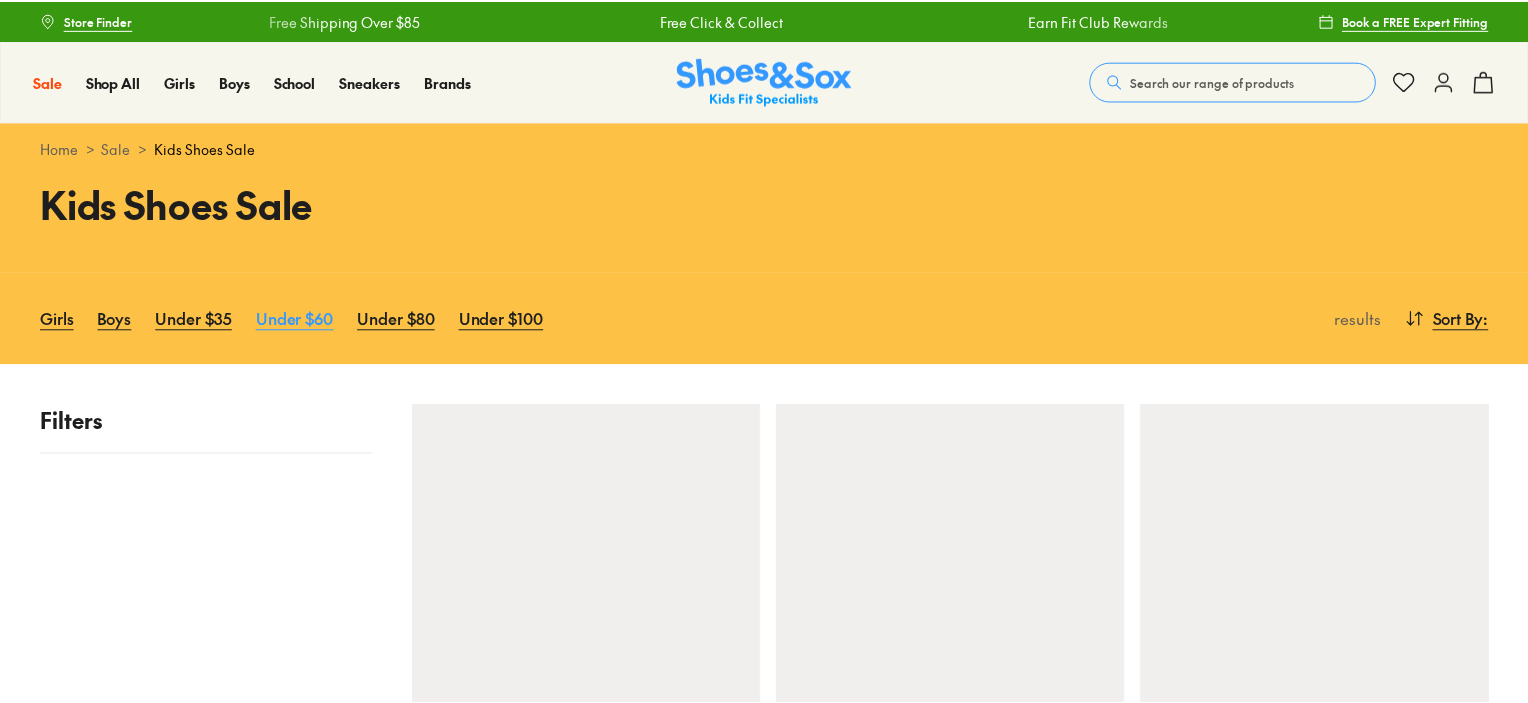 scroll, scrollTop: 0, scrollLeft: 0, axis: both 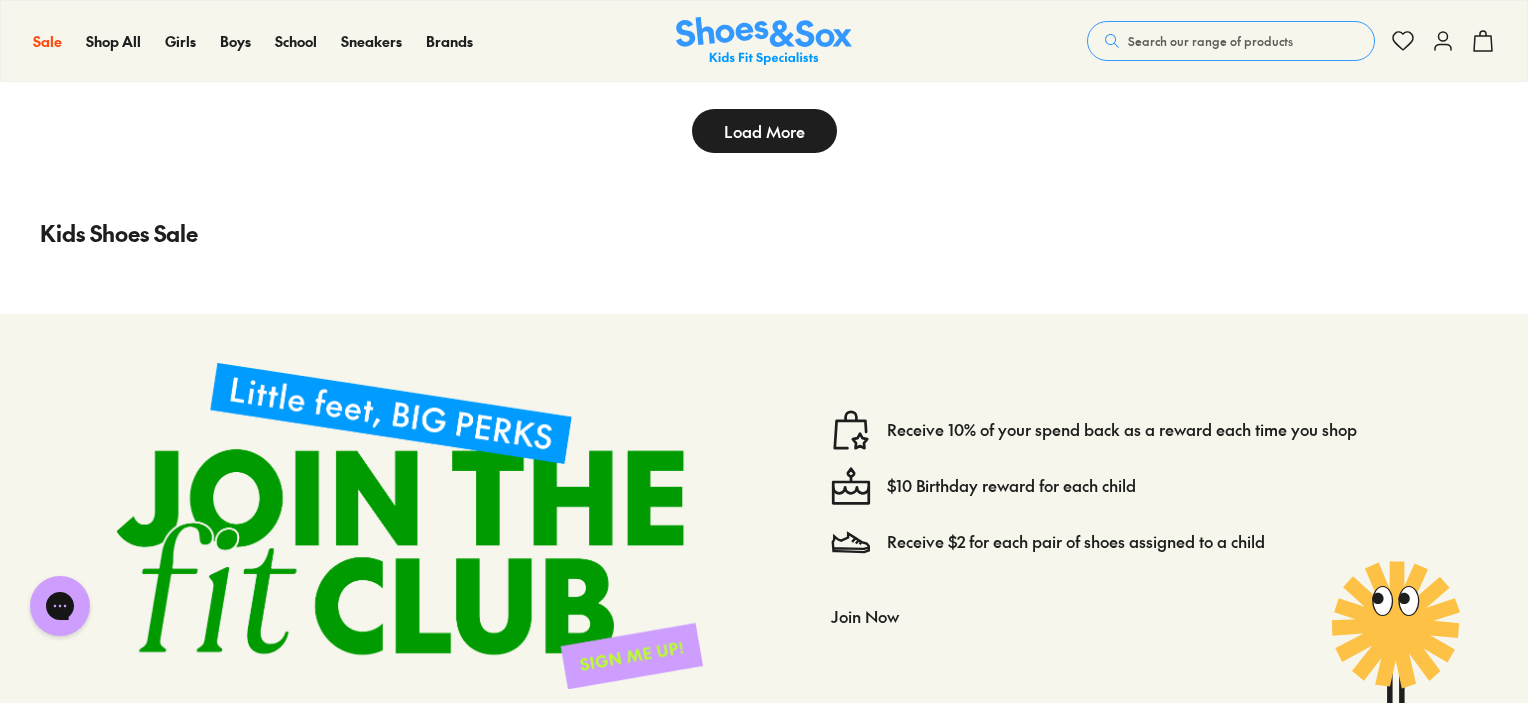 click on "Load More" at bounding box center [764, 131] 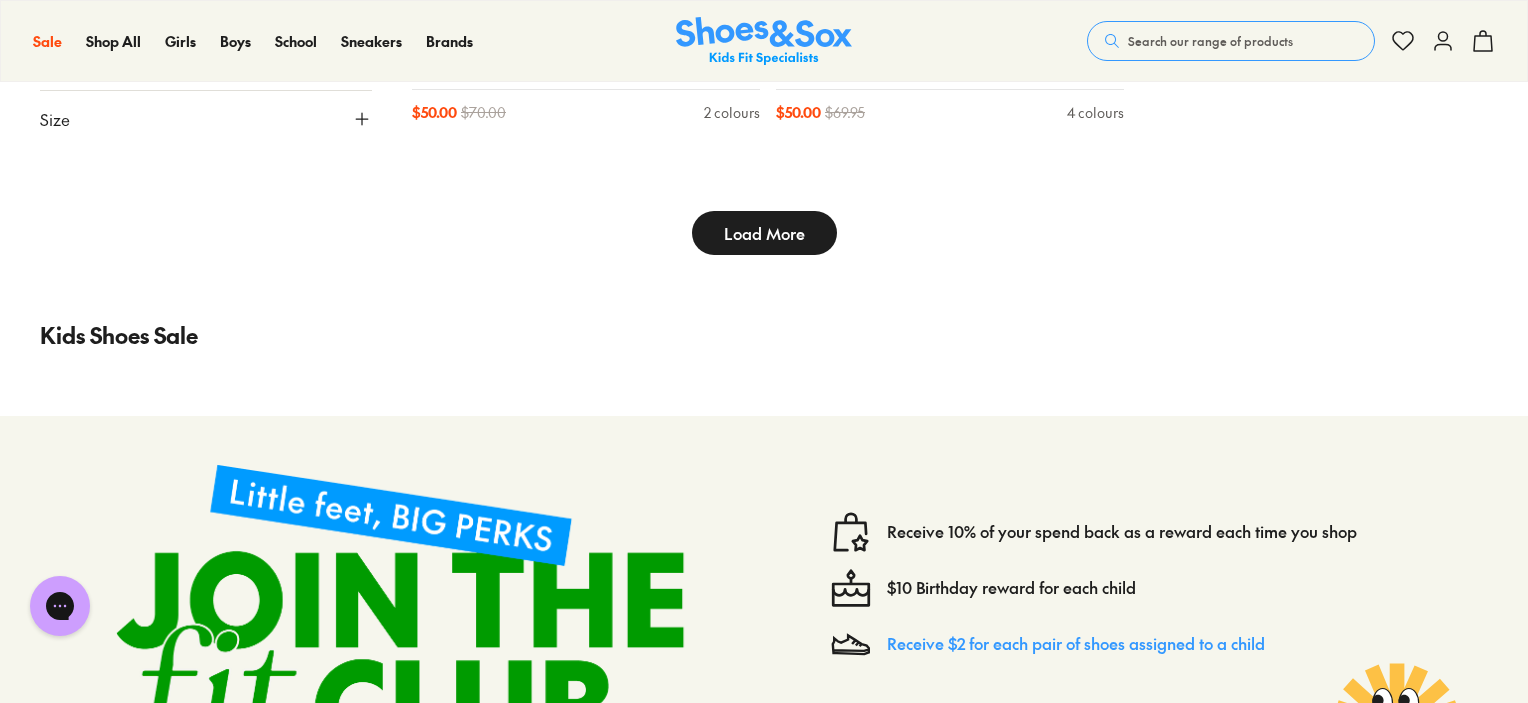 scroll, scrollTop: 38857, scrollLeft: 0, axis: vertical 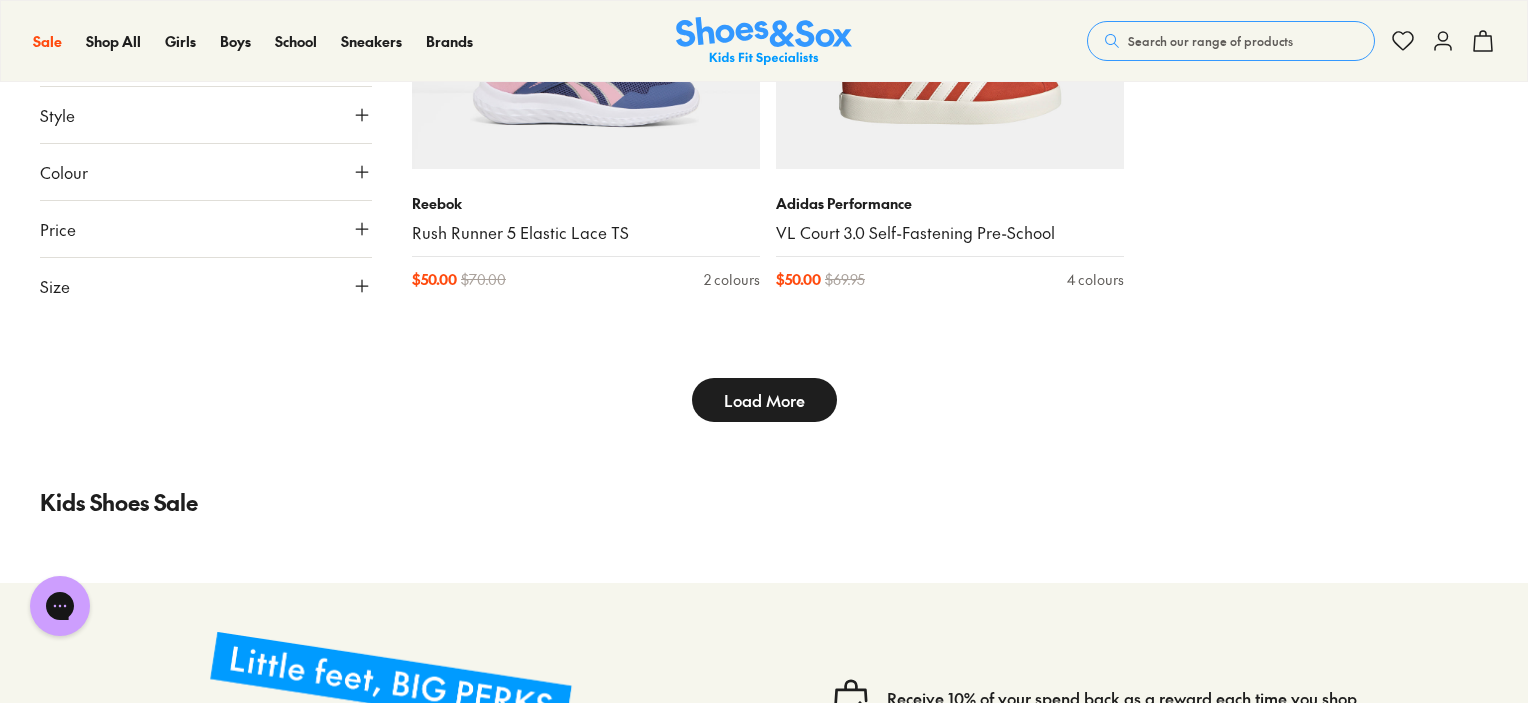 click on "Load More" at bounding box center (764, 400) 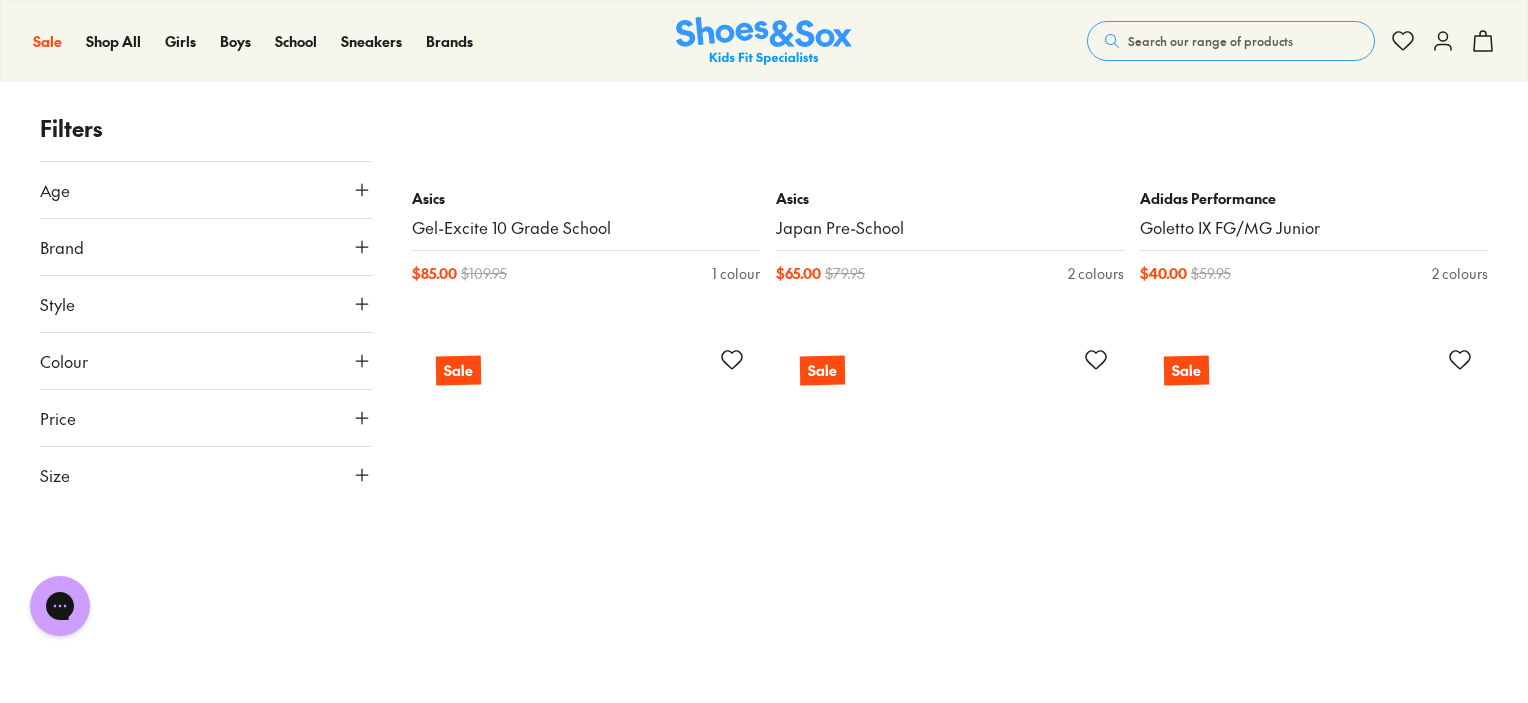 scroll, scrollTop: 43257, scrollLeft: 0, axis: vertical 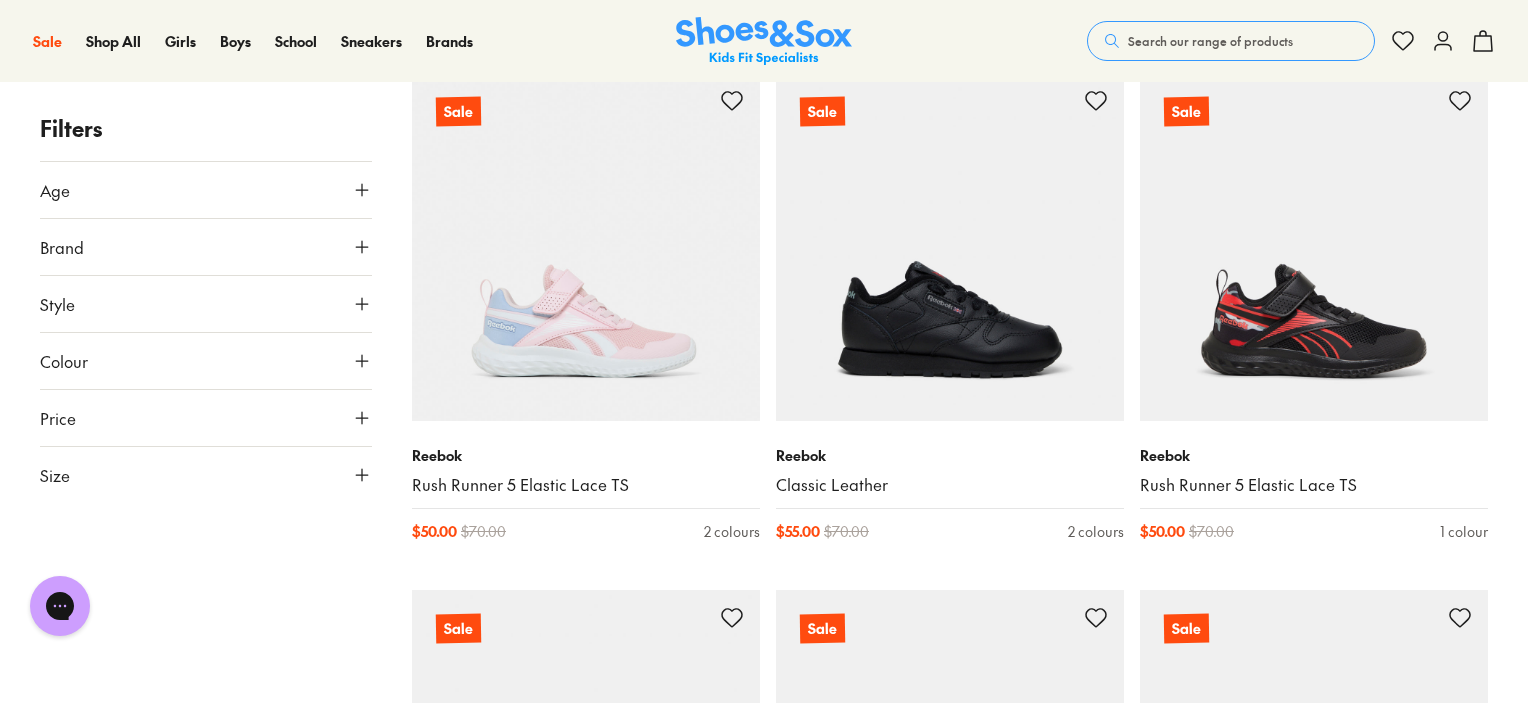 click on "Search our range of products" at bounding box center [1210, 41] 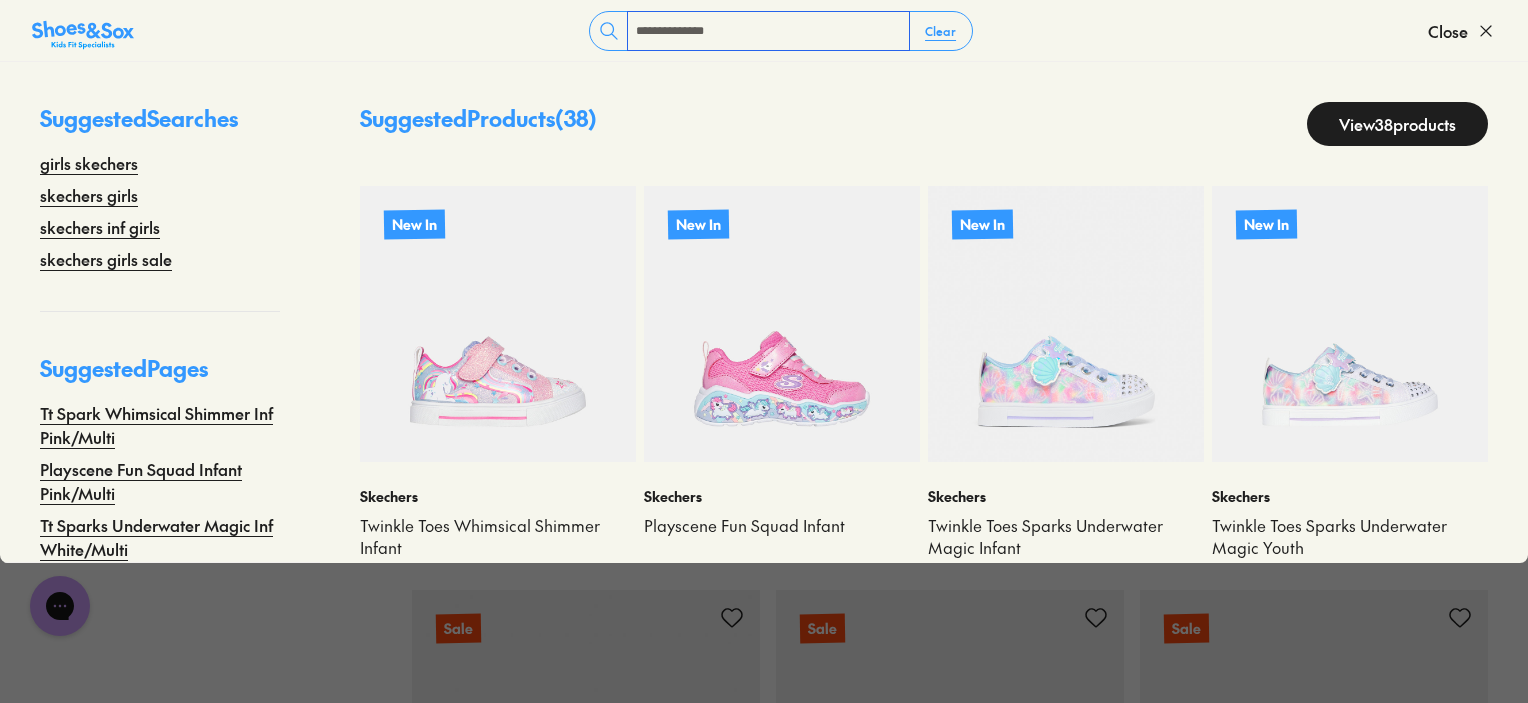 type on "**********" 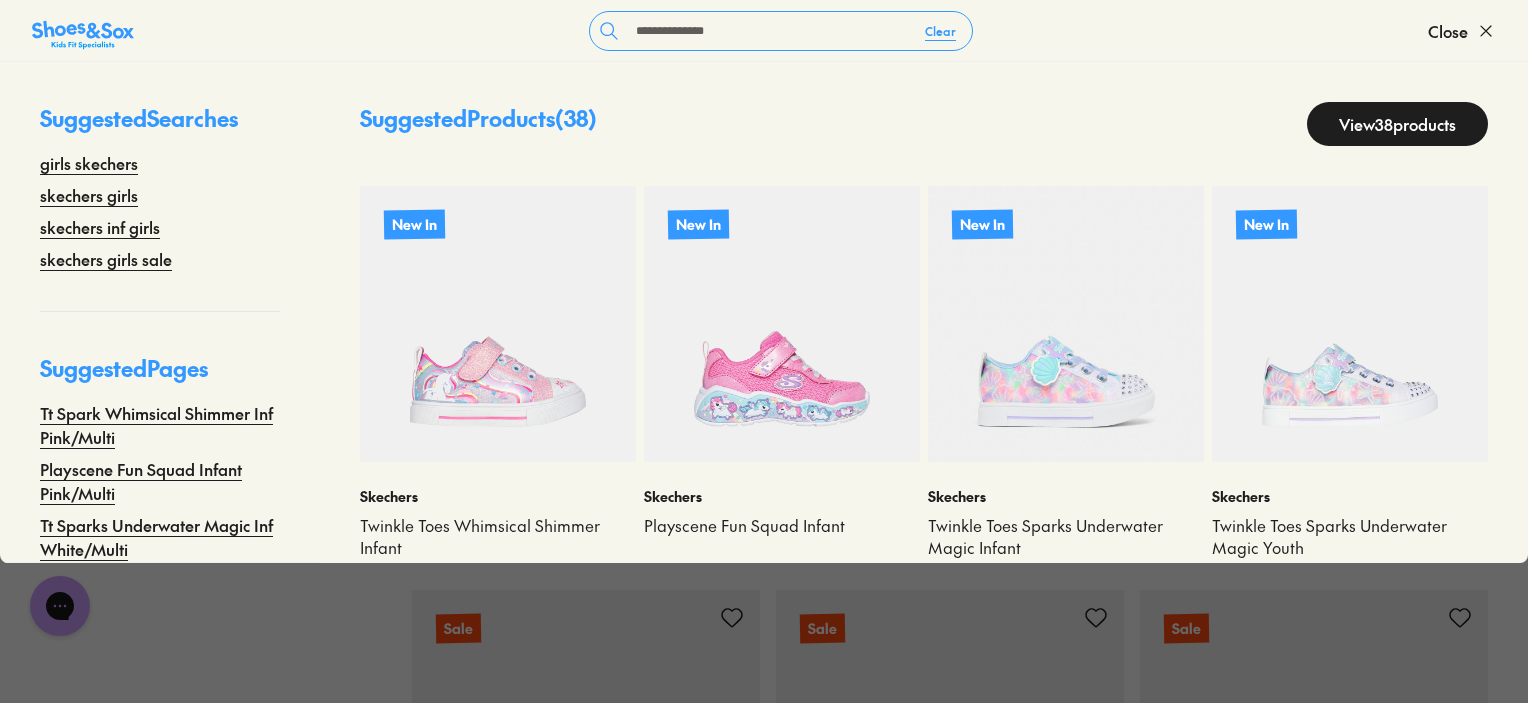 click on "View  38  products" at bounding box center [1397, 124] 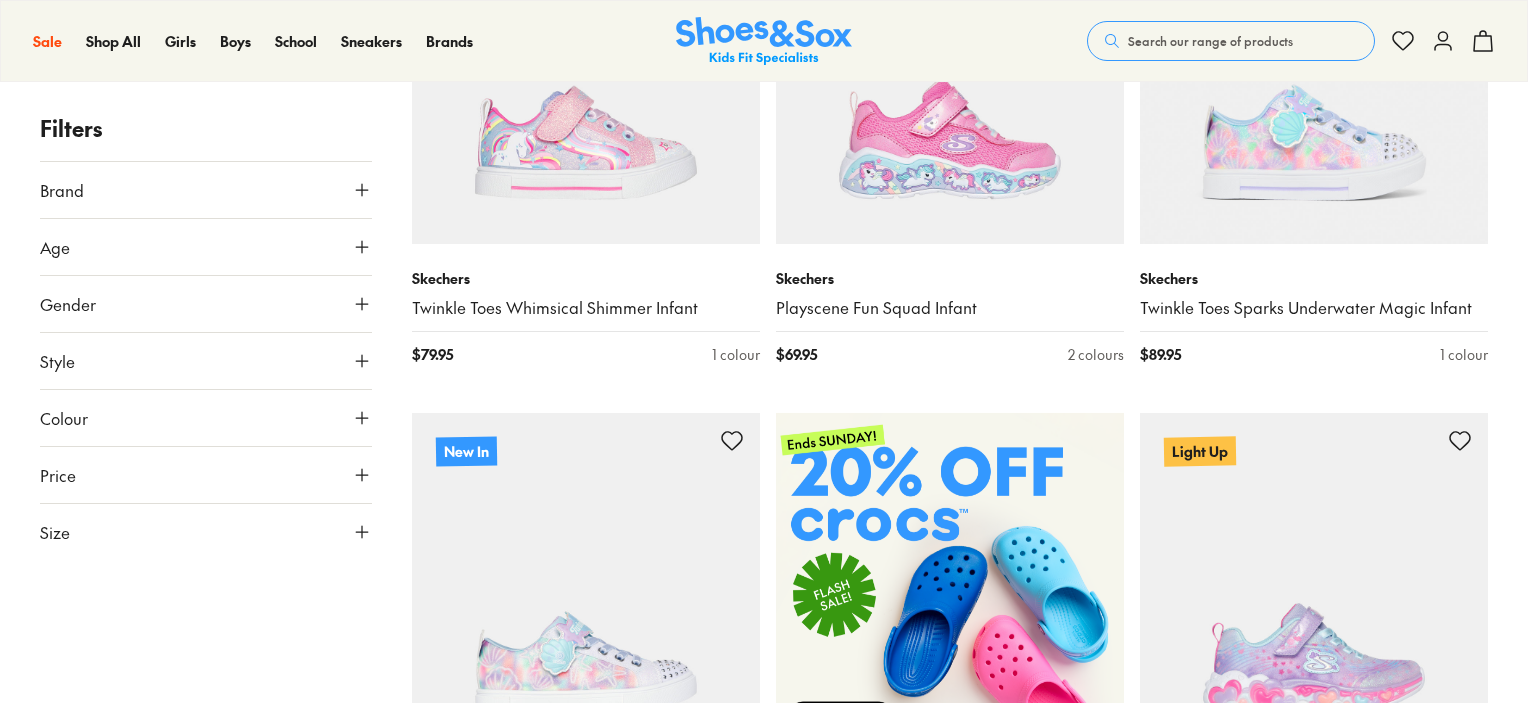 scroll, scrollTop: 400, scrollLeft: 0, axis: vertical 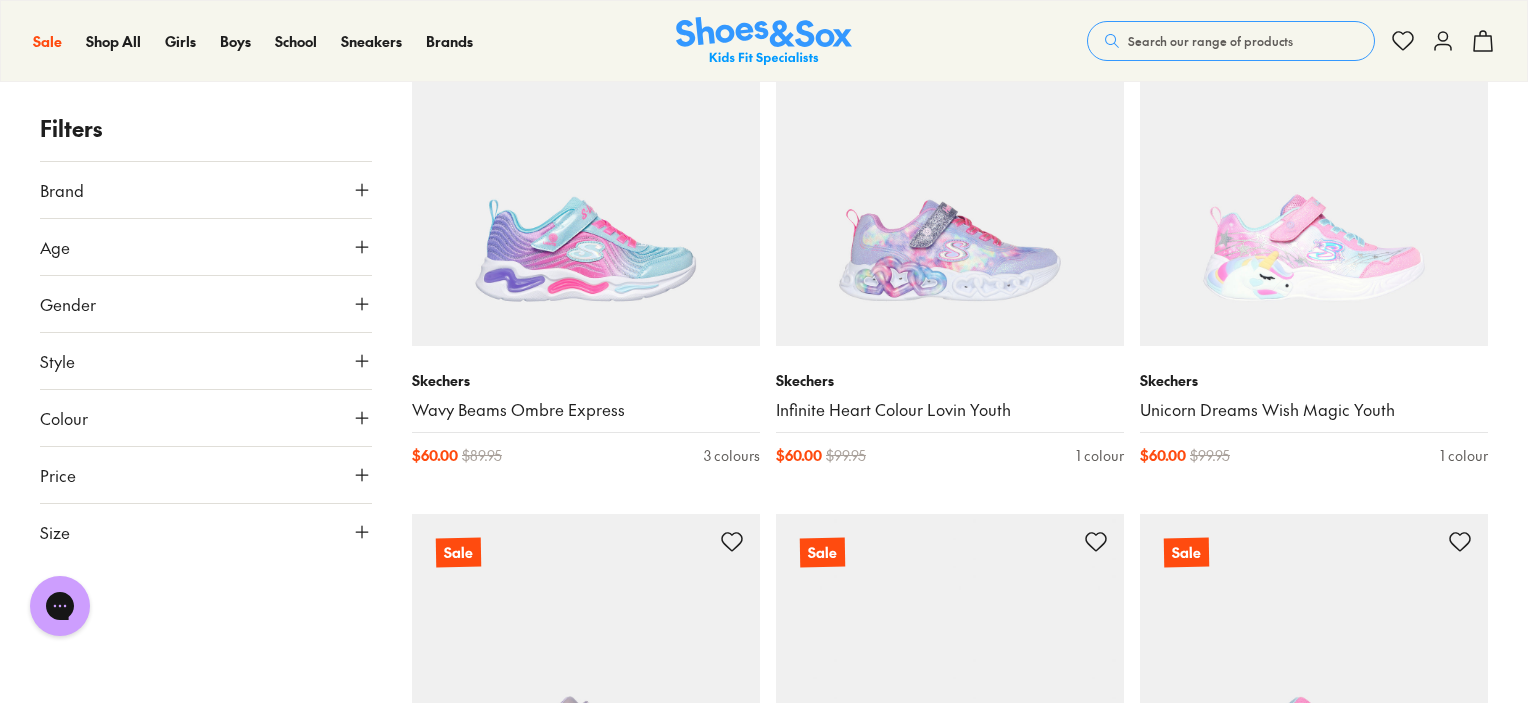 click on "Sale
Sale
Shop All
20% Off Crocs
School on Sale
Up to 40% Off Sale
25% Off Waterbottles
$5 Toys
Shop All Sale
Girls
Girls
Shop All
Sneakers
School" at bounding box center (764, 41) 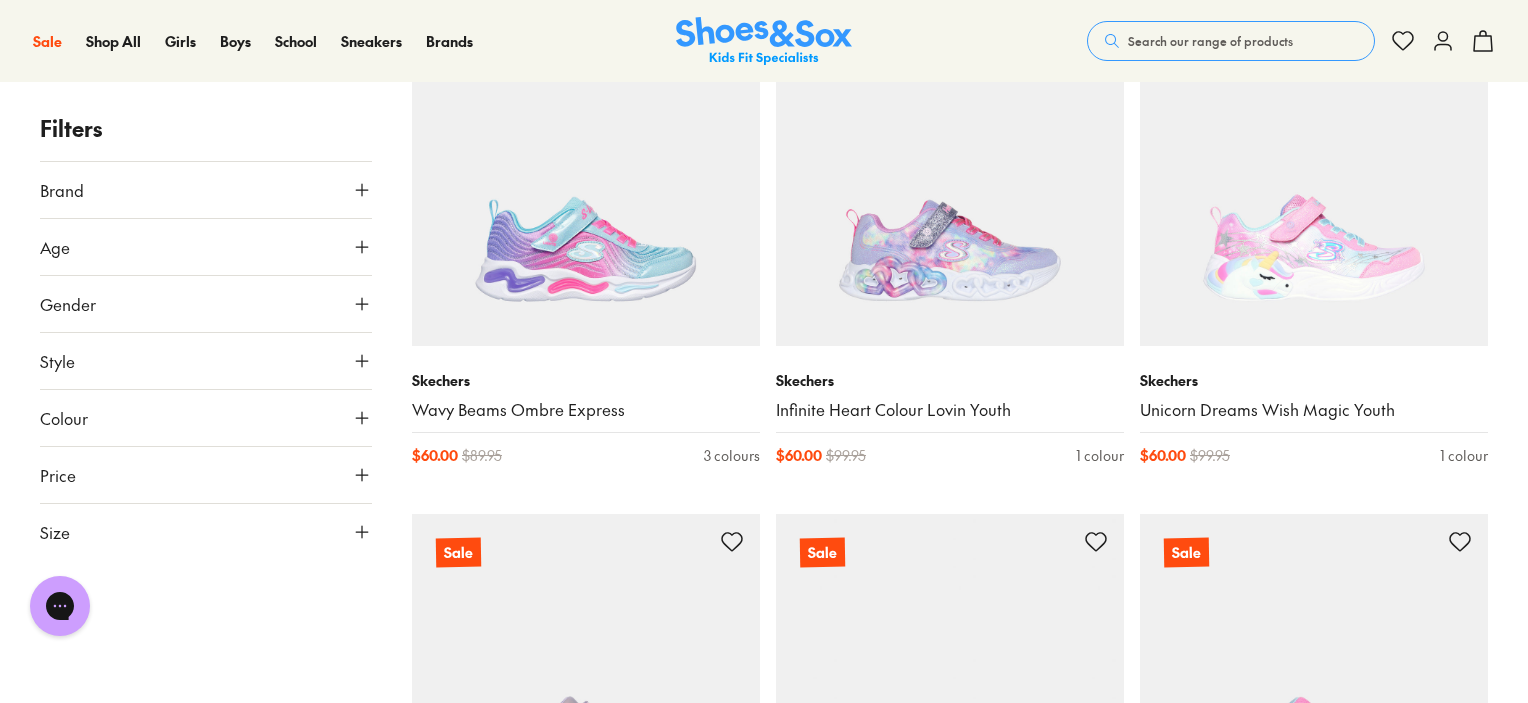click on "Search our range of products" at bounding box center [1210, 41] 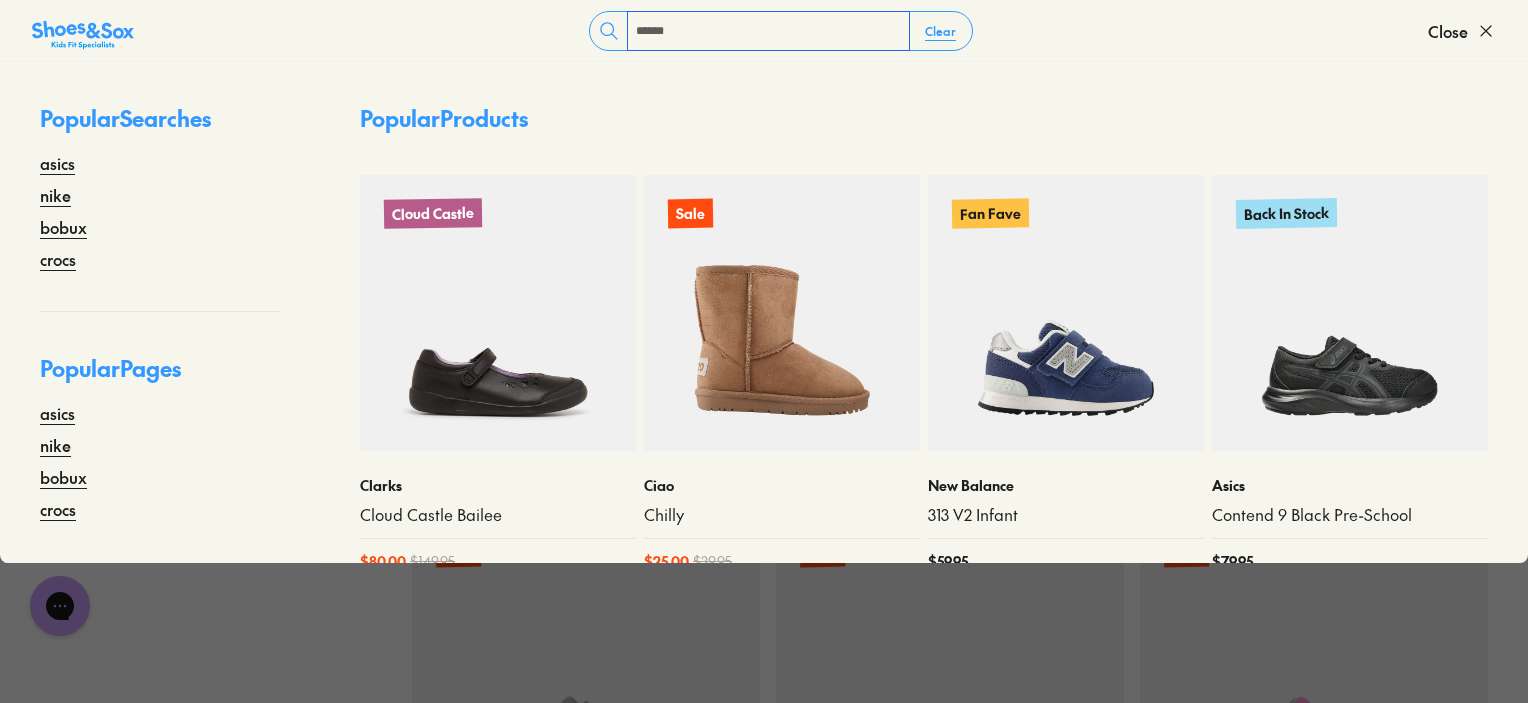 type on "******" 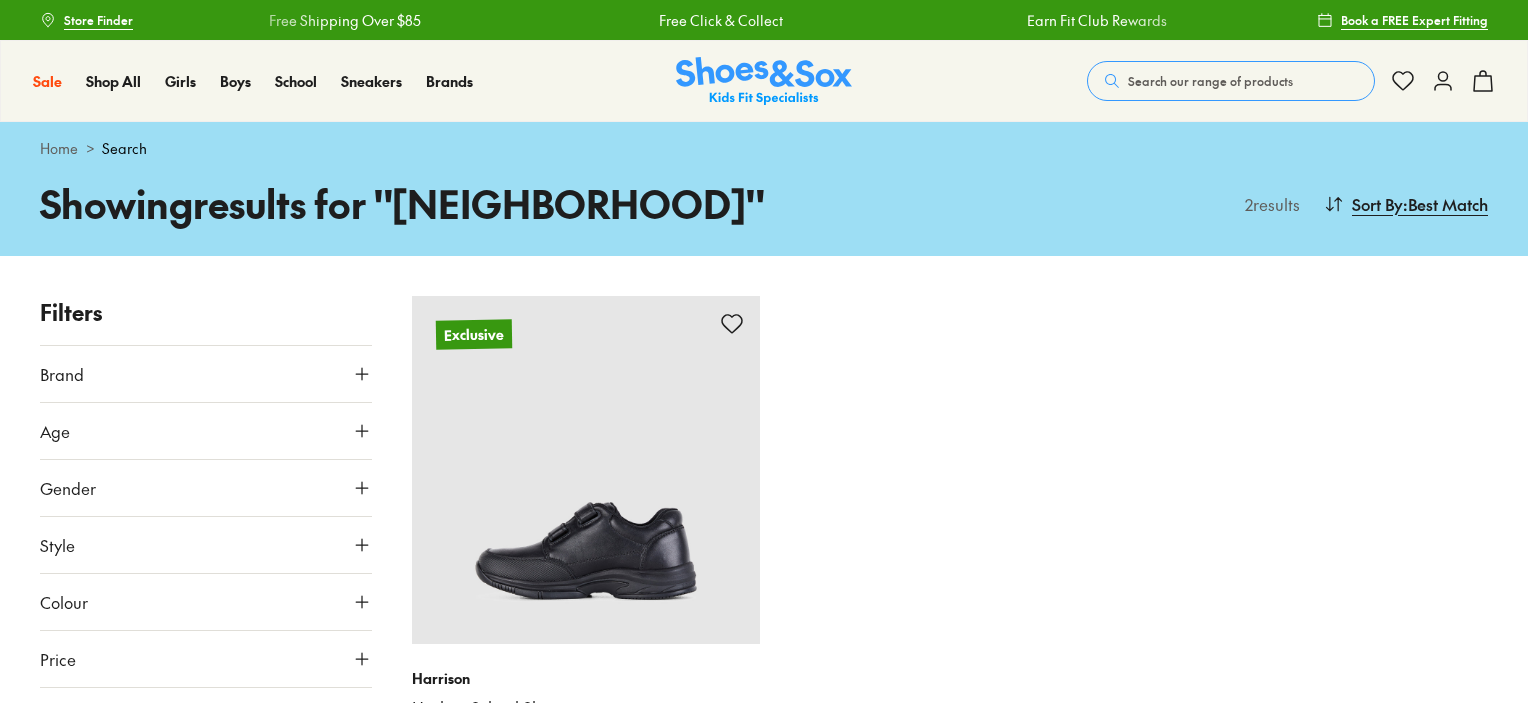 scroll, scrollTop: 300, scrollLeft: 0, axis: vertical 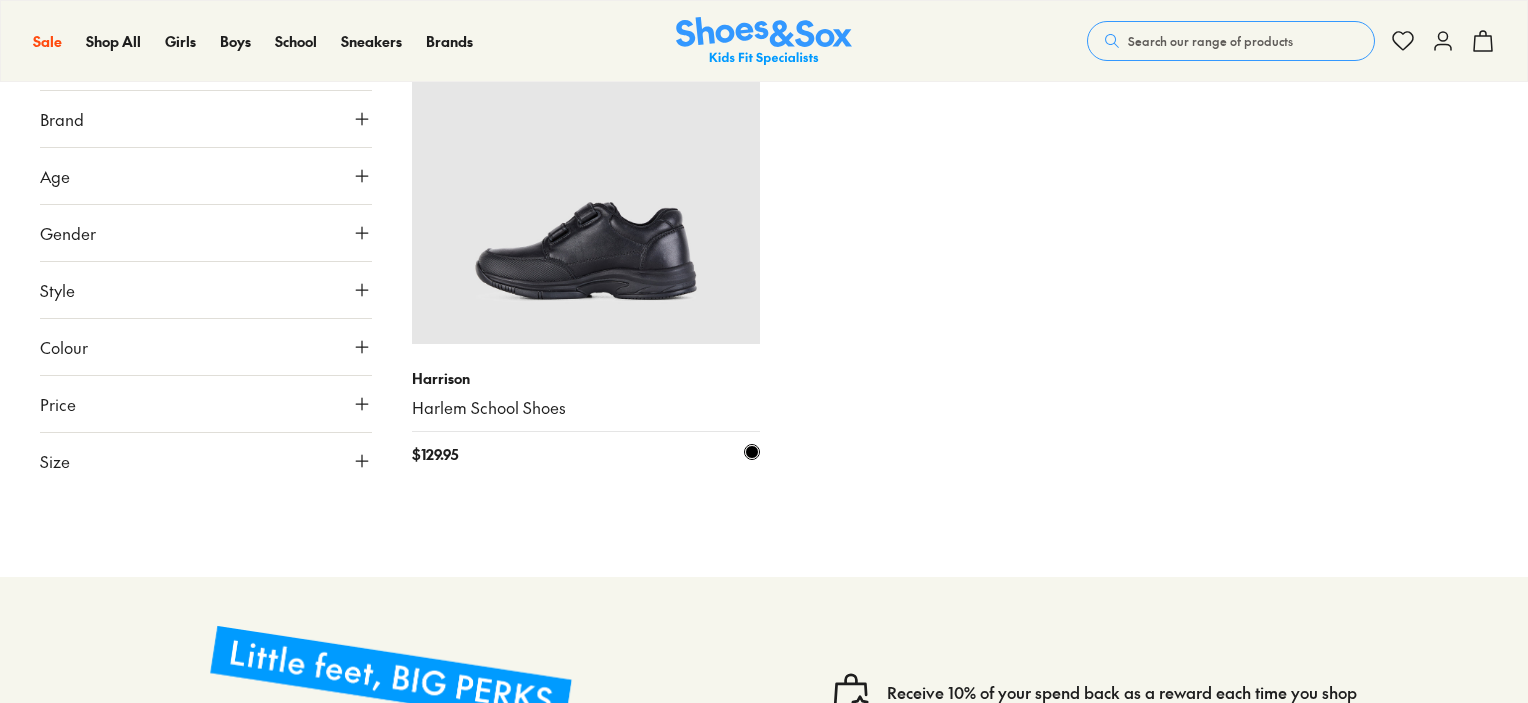 click at bounding box center (586, 170) 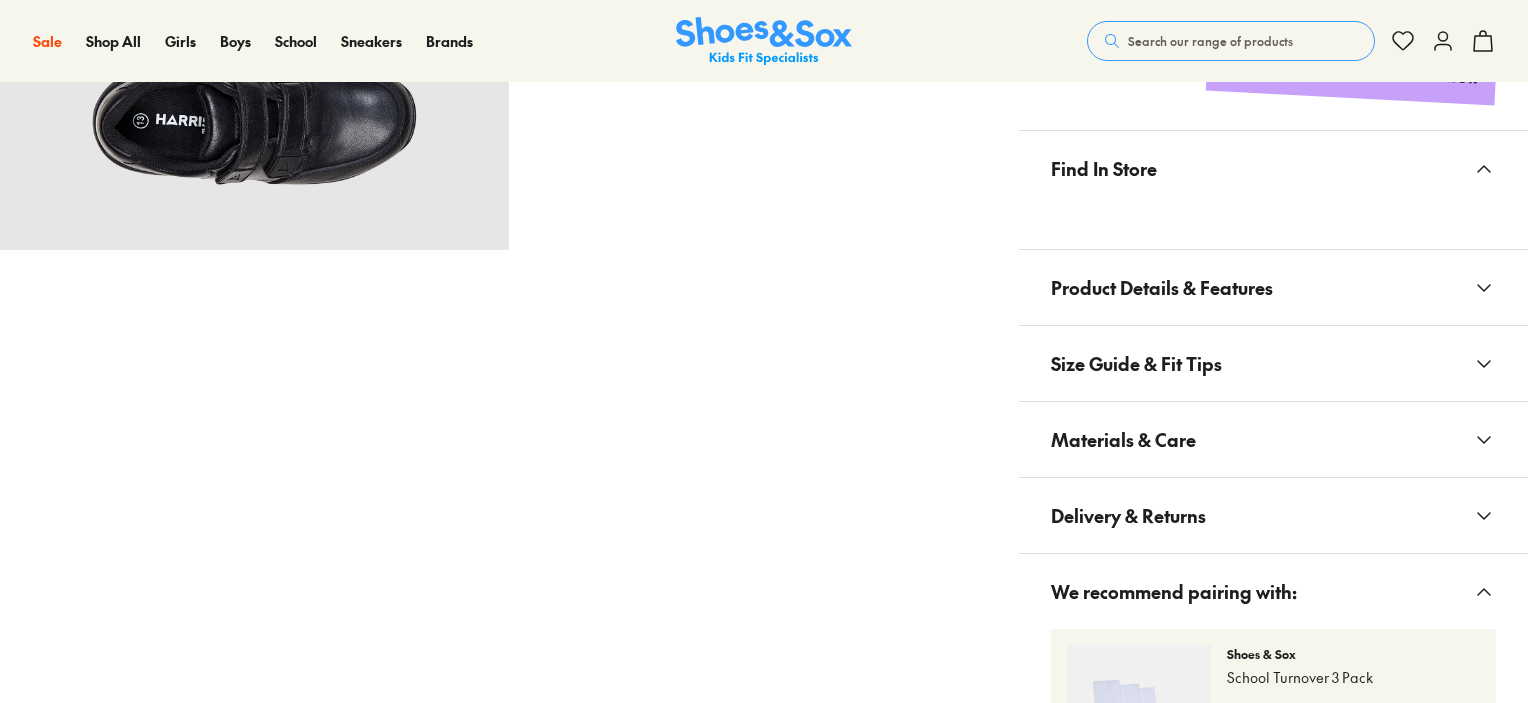 scroll, scrollTop: 1600, scrollLeft: 0, axis: vertical 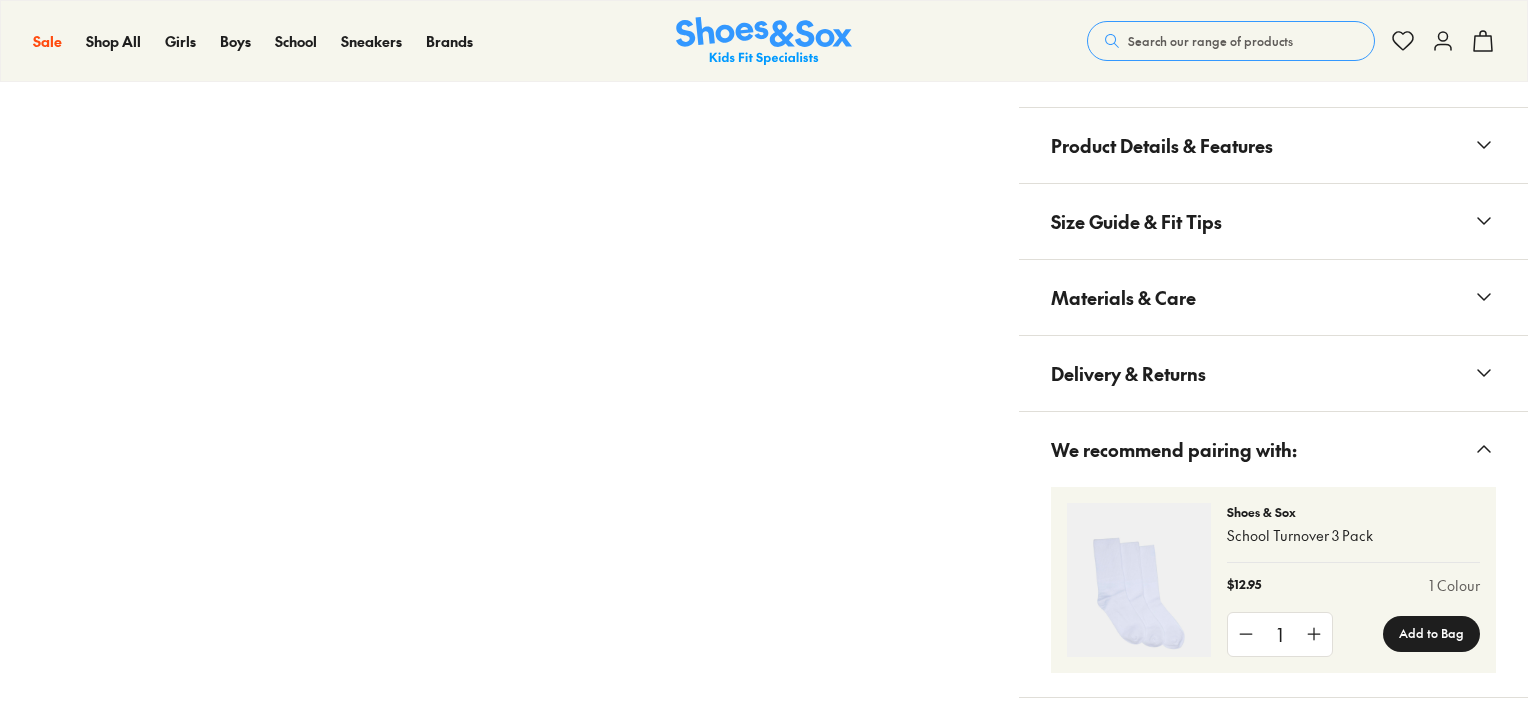 click on "Size Guide & Fit Tips" at bounding box center (1136, 221) 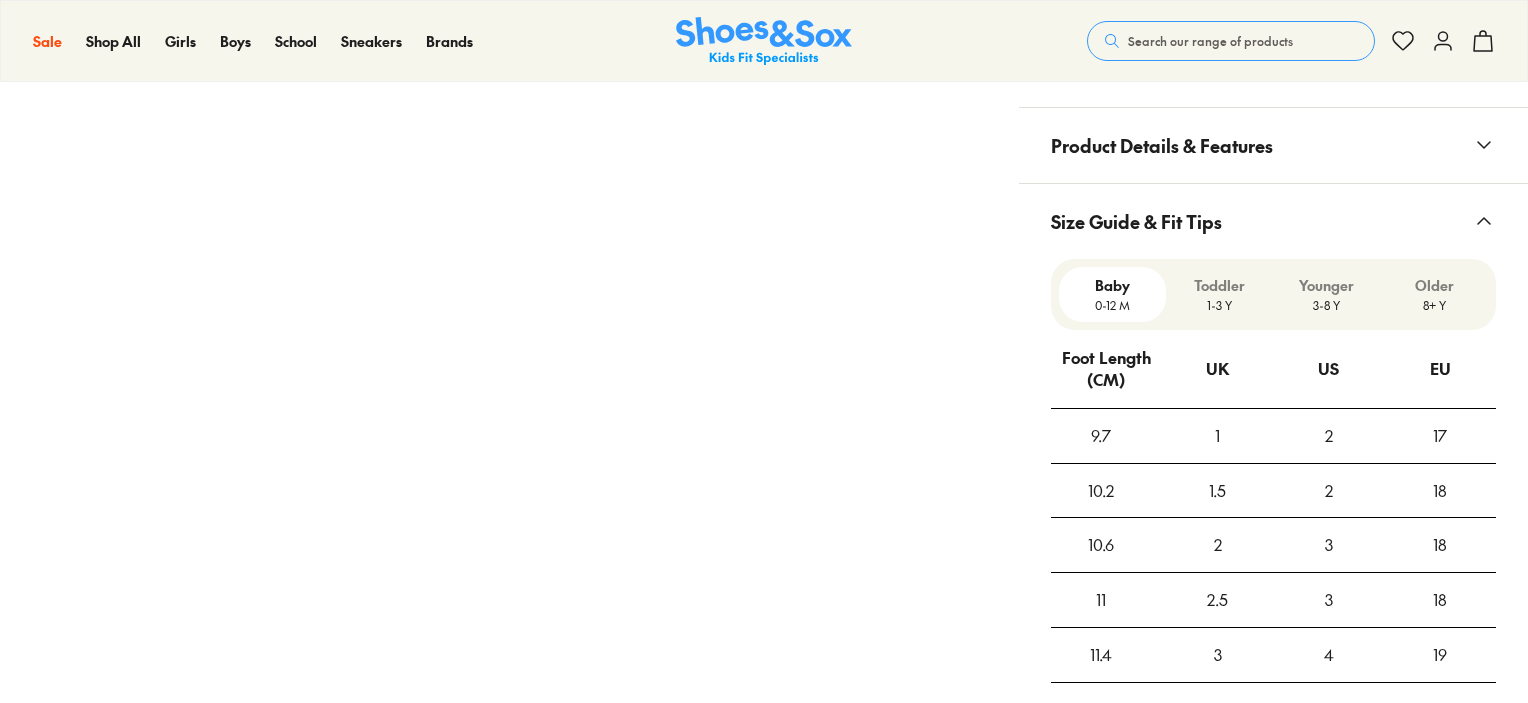 select on "*" 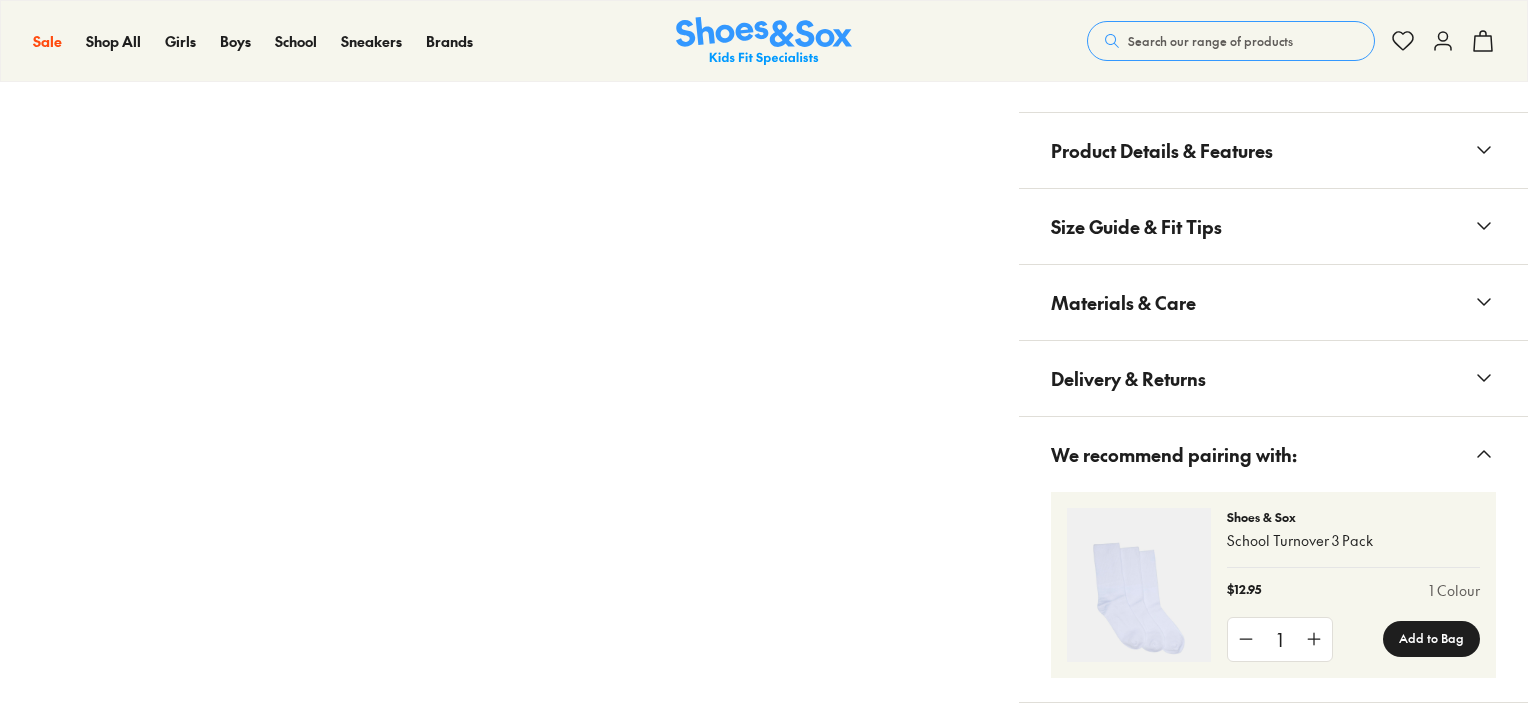 click on "Materials & Care" at bounding box center (1273, 302) 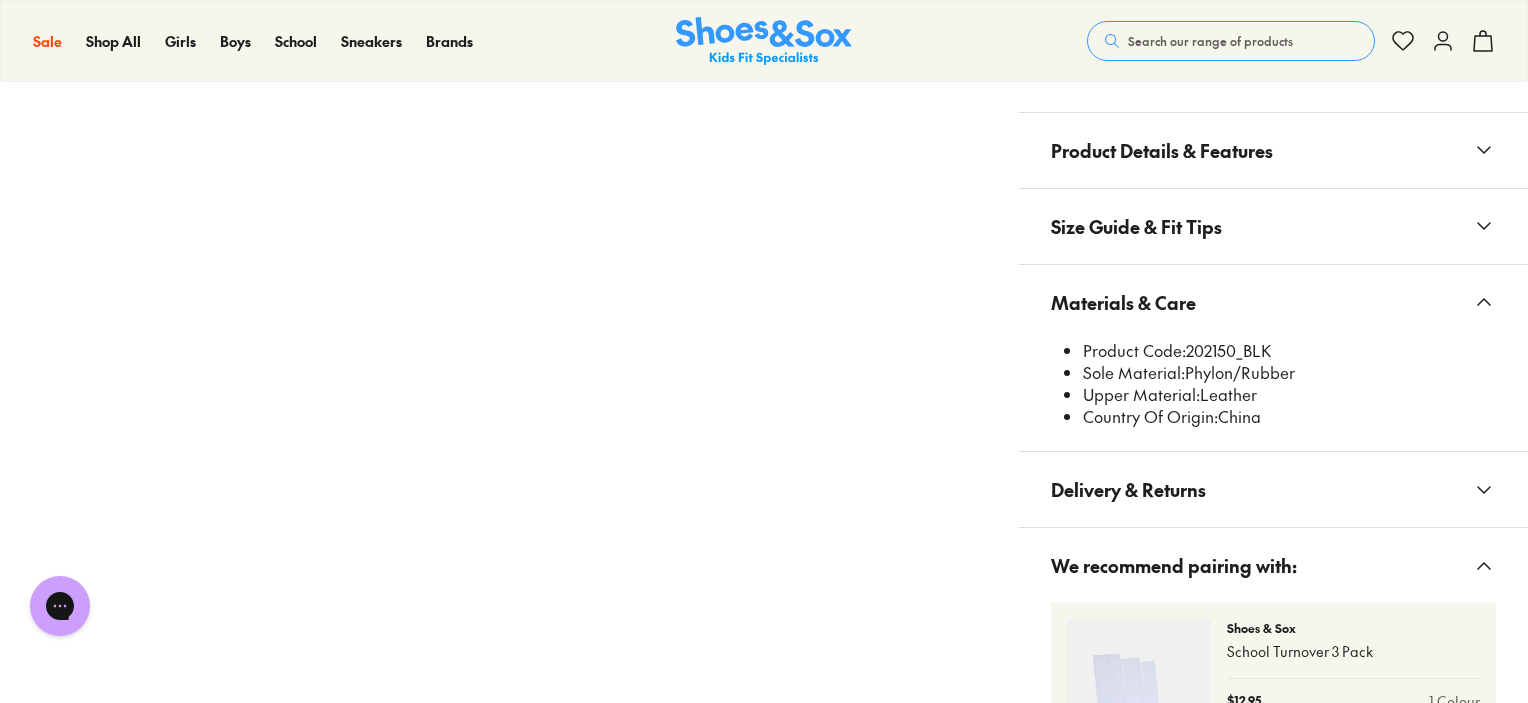 scroll, scrollTop: 0, scrollLeft: 0, axis: both 